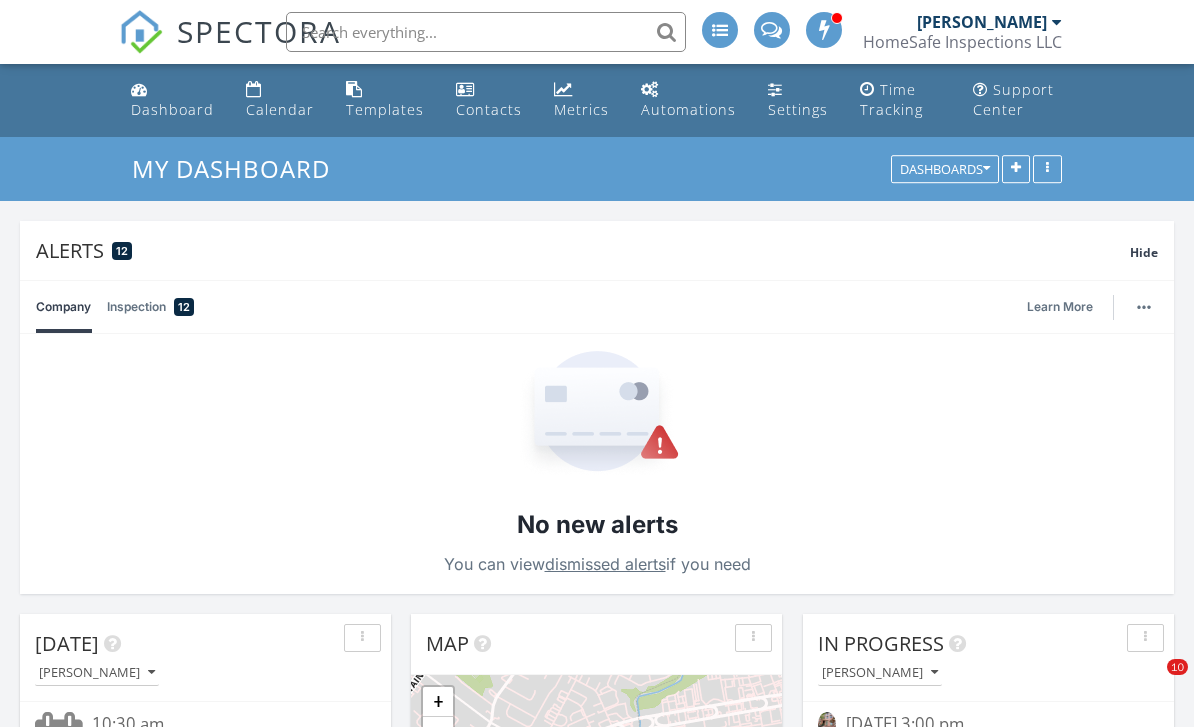 scroll, scrollTop: 542, scrollLeft: 0, axis: vertical 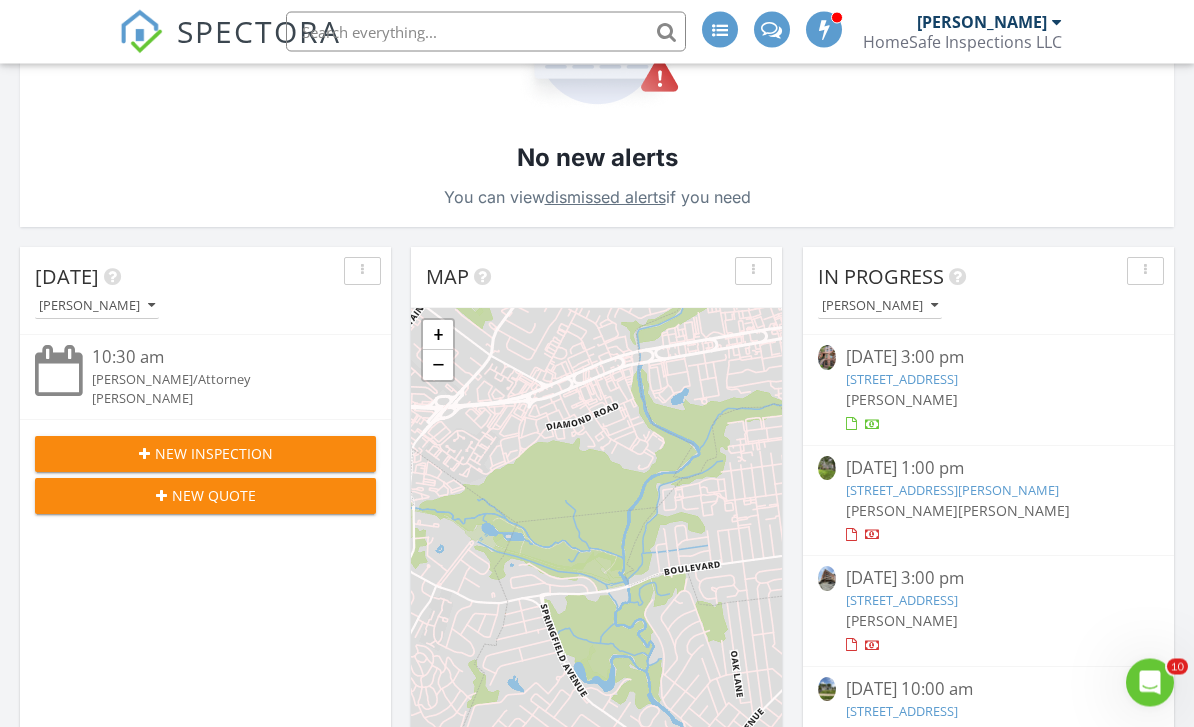 click on "[PERSON_NAME]" at bounding box center [902, 621] 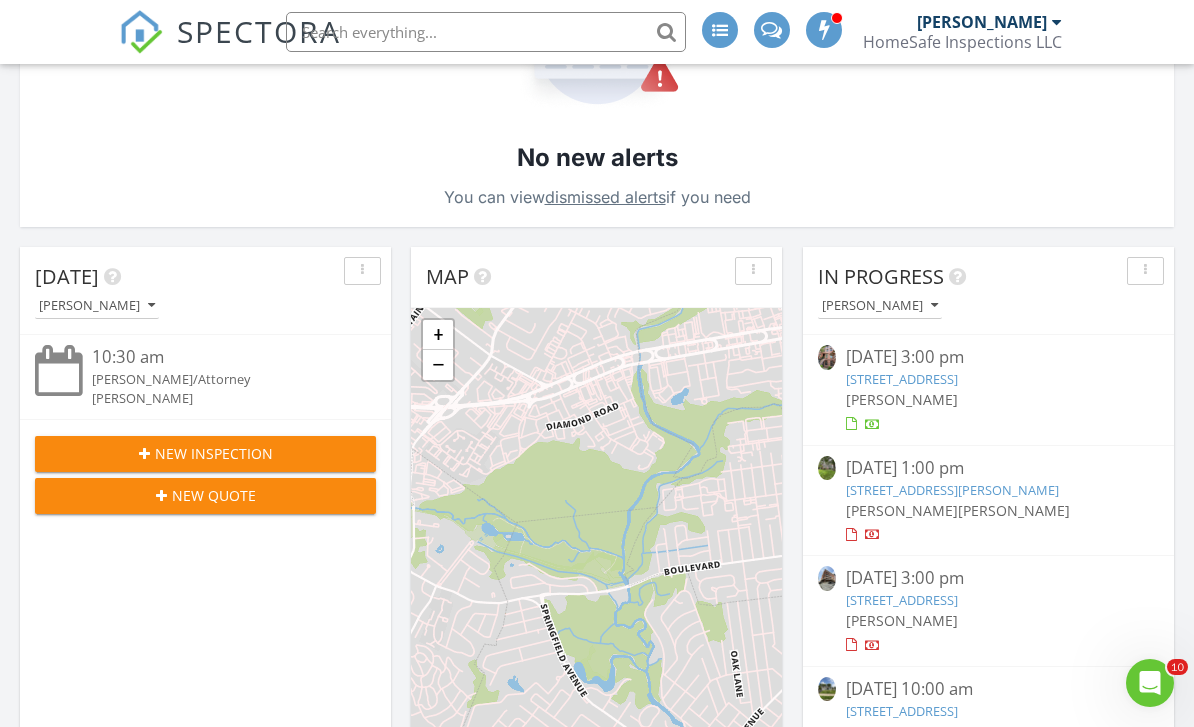 click on "140 Bay St 6G, Jersey City, NJ 07302" at bounding box center [902, 600] 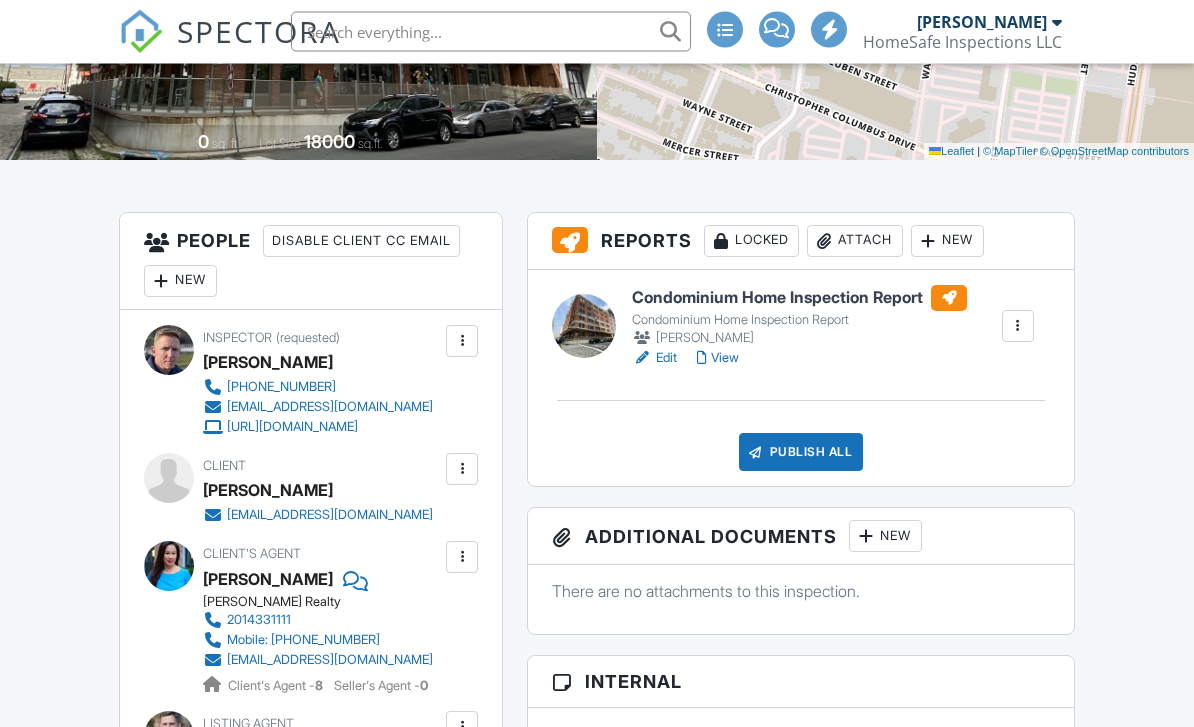 scroll, scrollTop: 406, scrollLeft: 0, axis: vertical 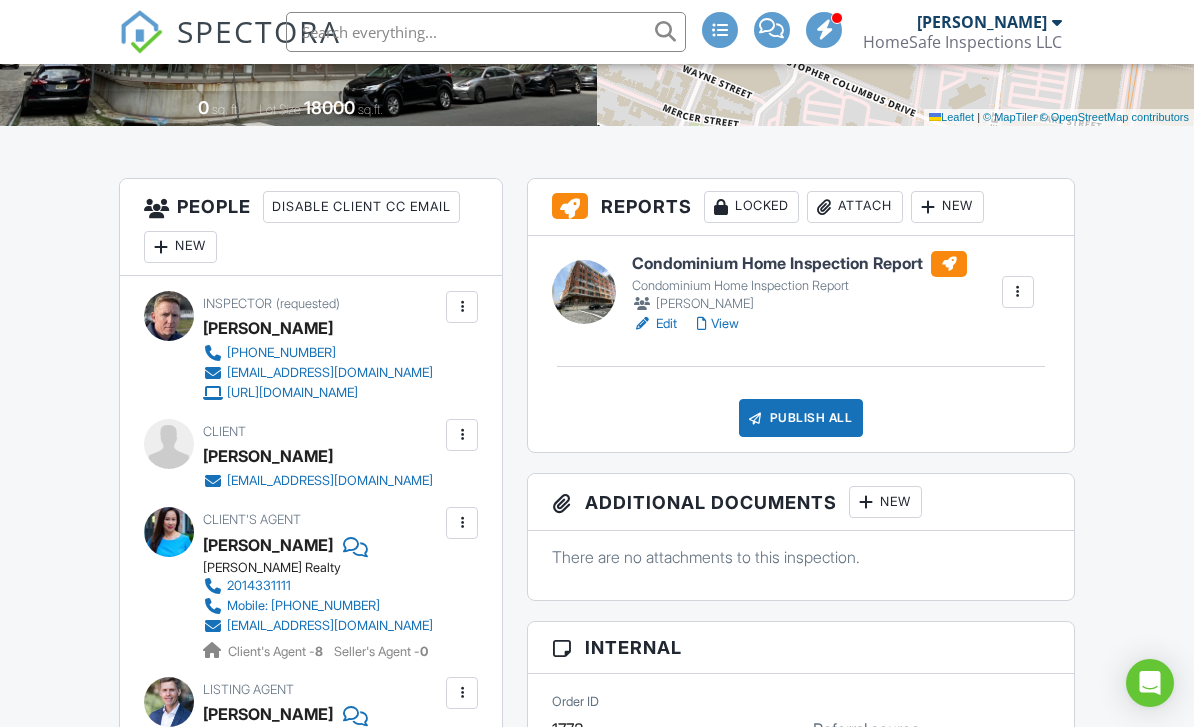 click at bounding box center [462, 435] 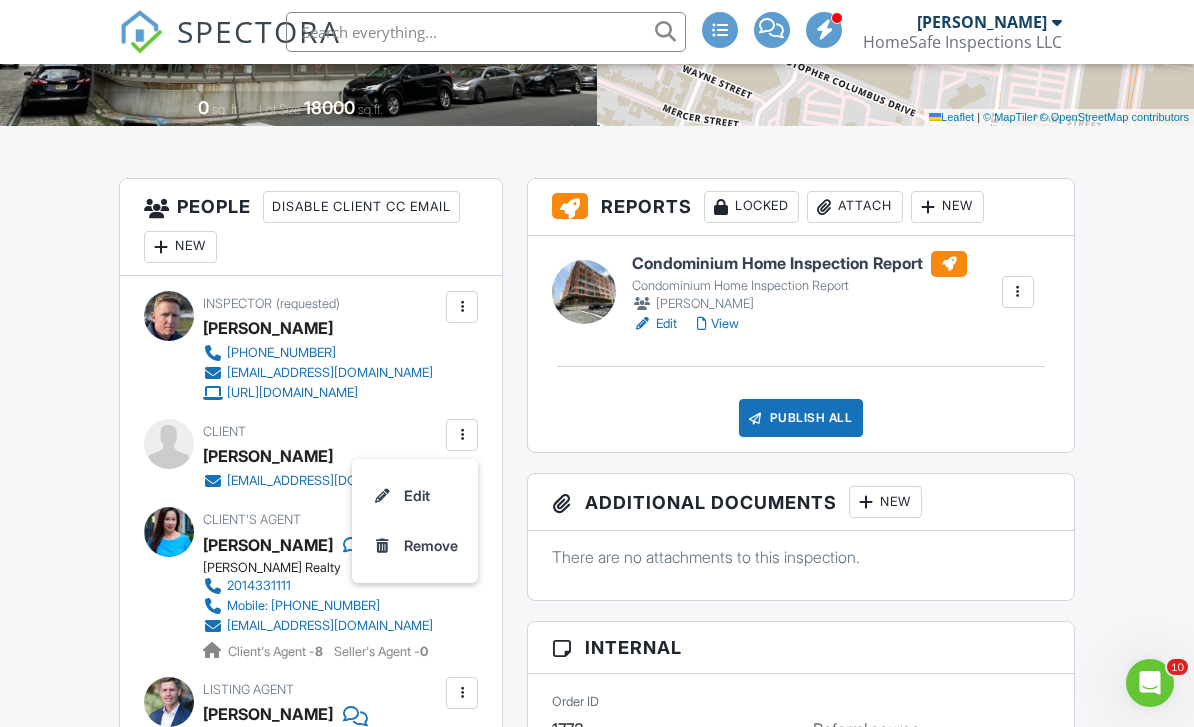 scroll, scrollTop: 0, scrollLeft: 0, axis: both 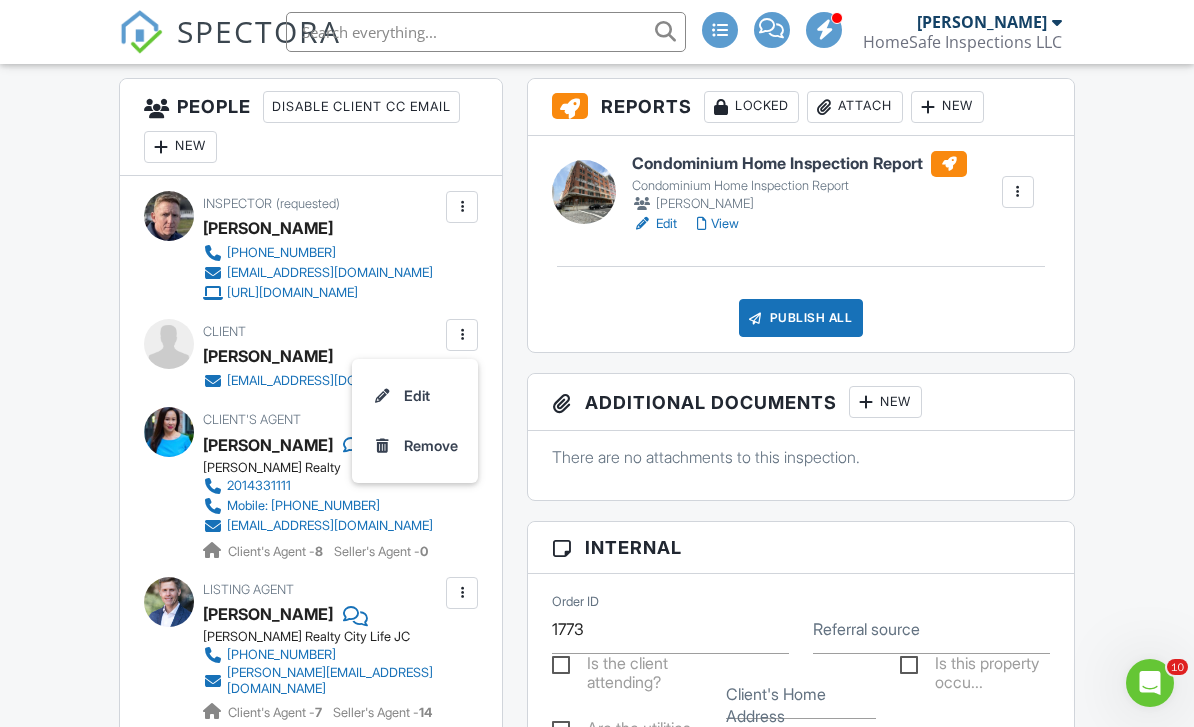 click on "Edit" at bounding box center (415, 396) 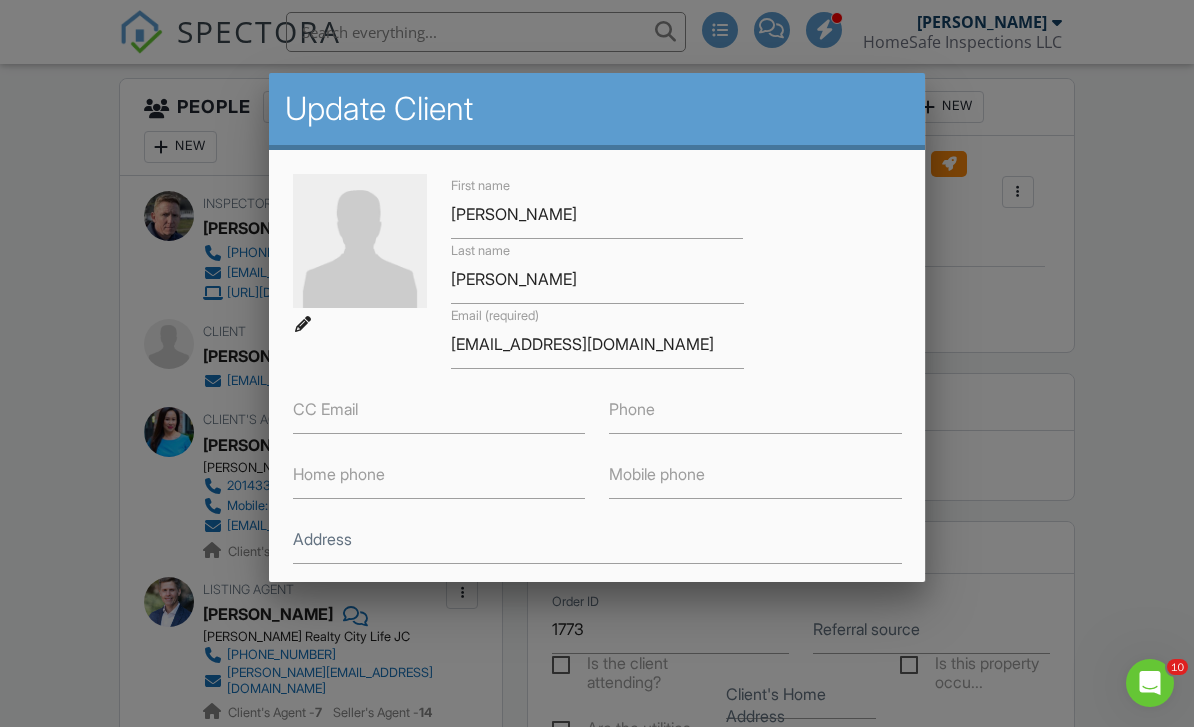 click at bounding box center [360, 241] 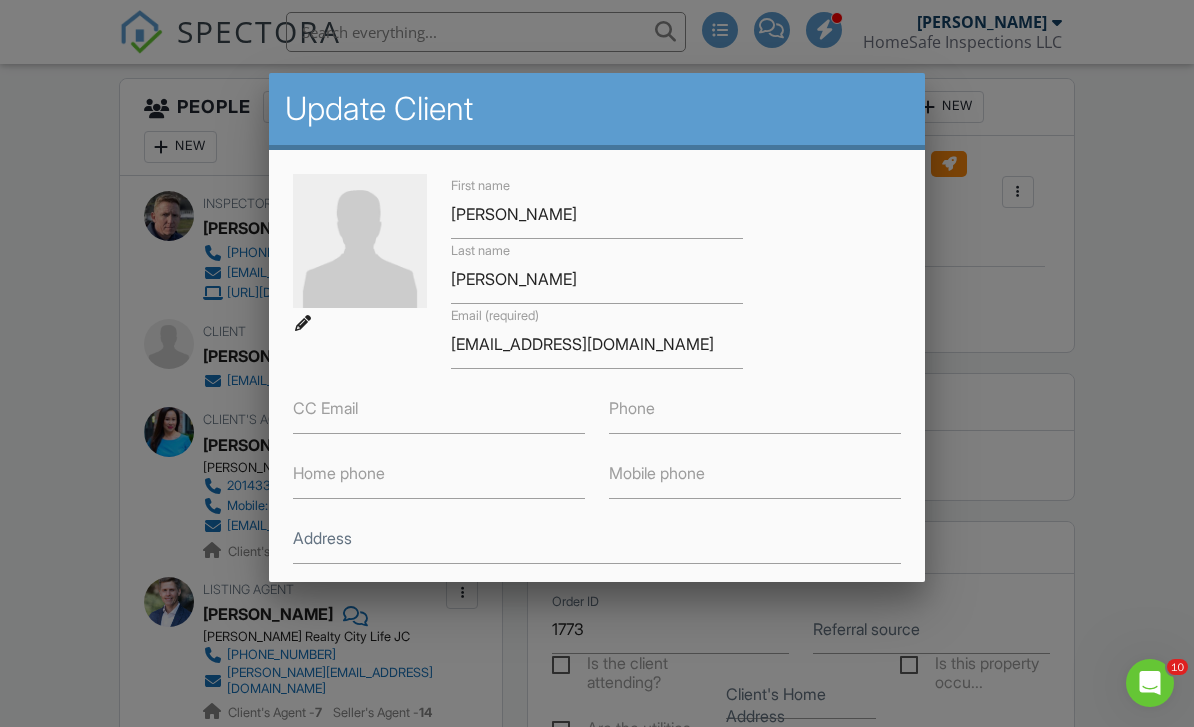 type on "C:\fakepath\IMG_6380.jpeg" 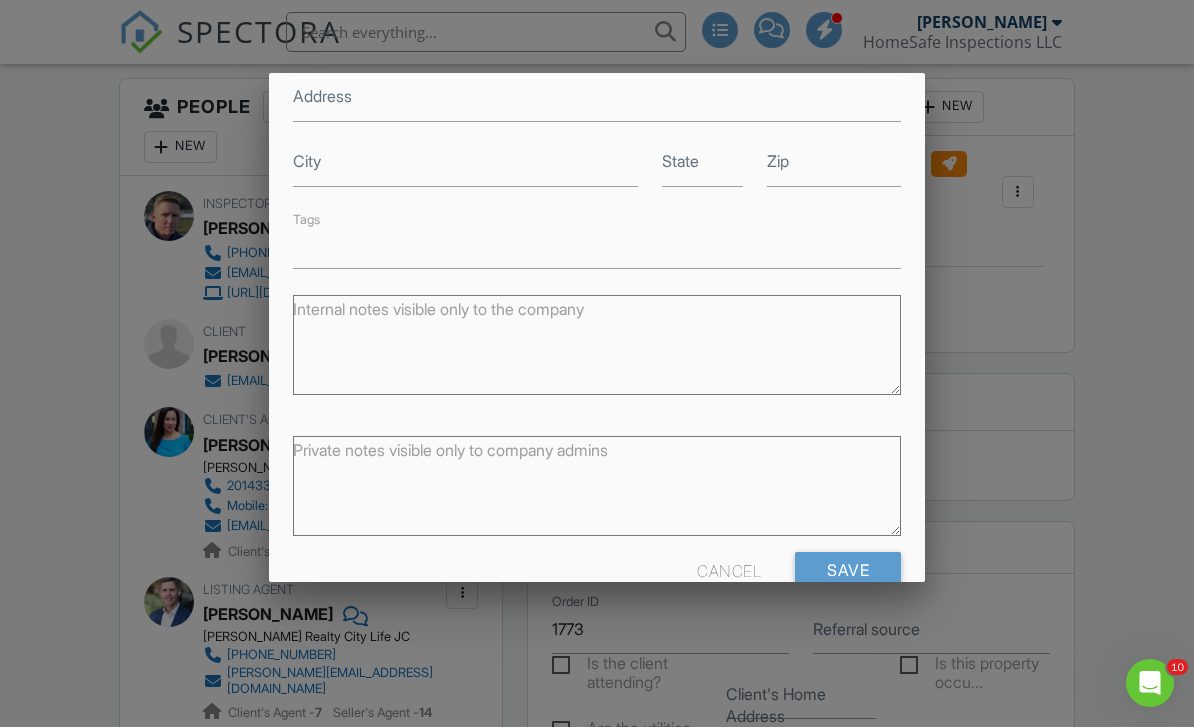 scroll, scrollTop: 441, scrollLeft: 0, axis: vertical 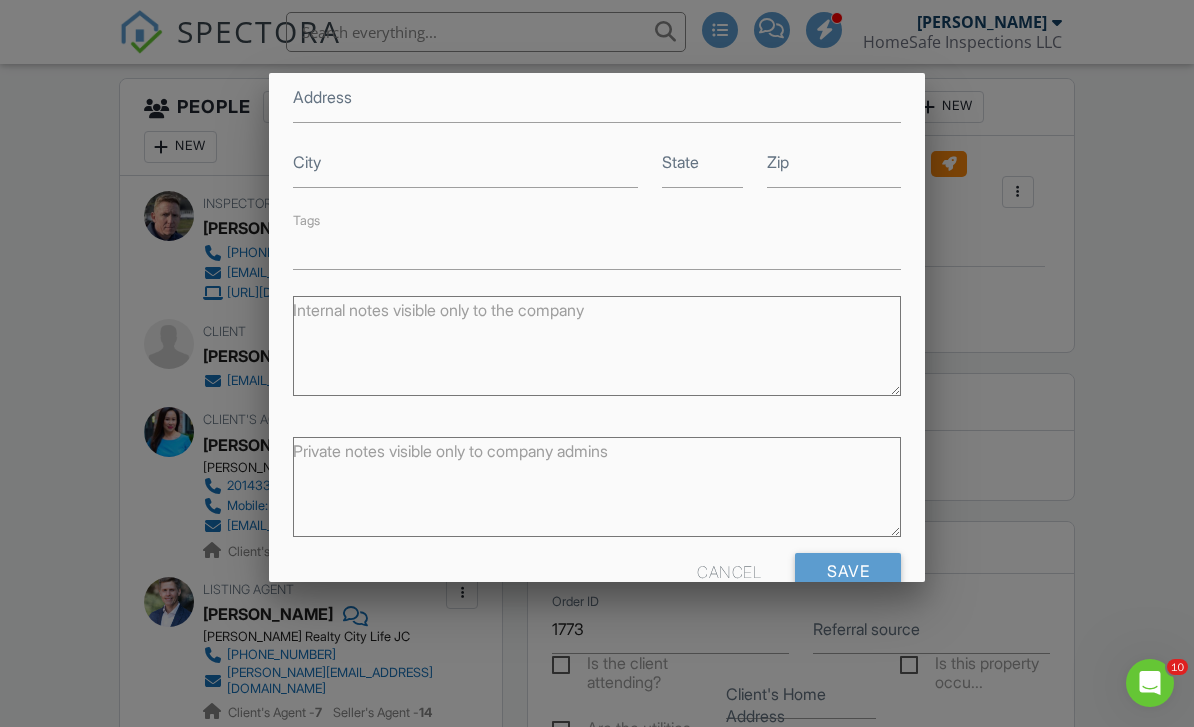 click on "Save" at bounding box center [848, 571] 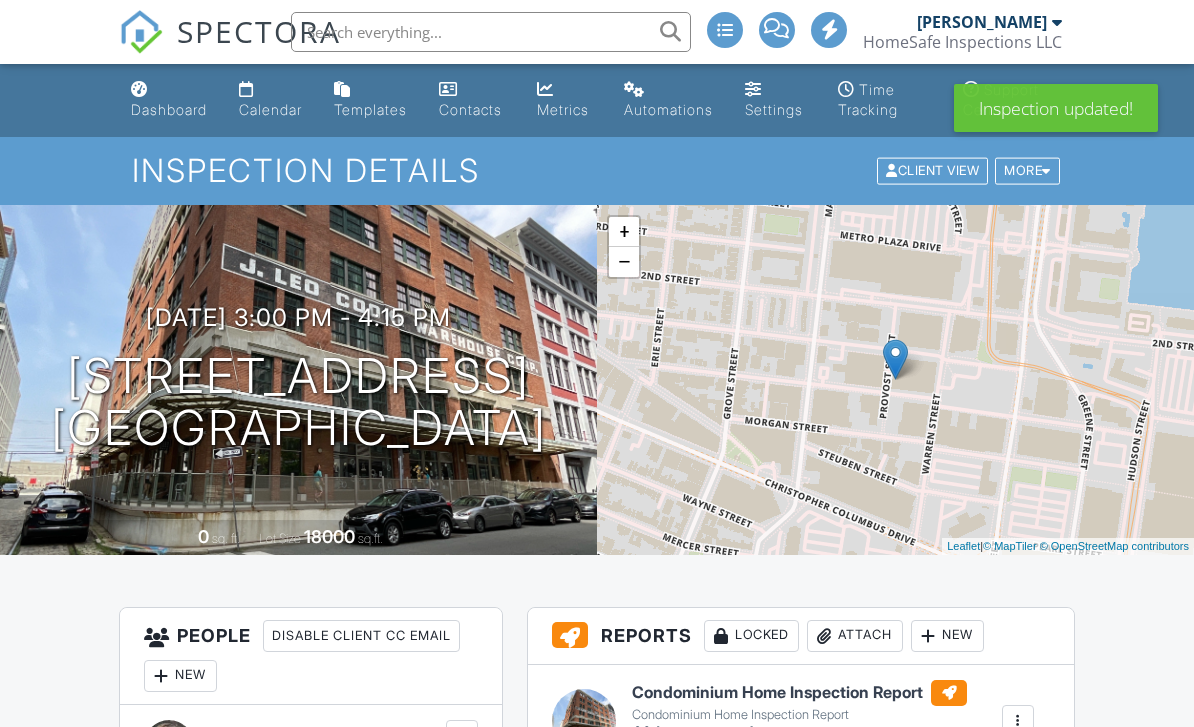 scroll, scrollTop: 1, scrollLeft: 0, axis: vertical 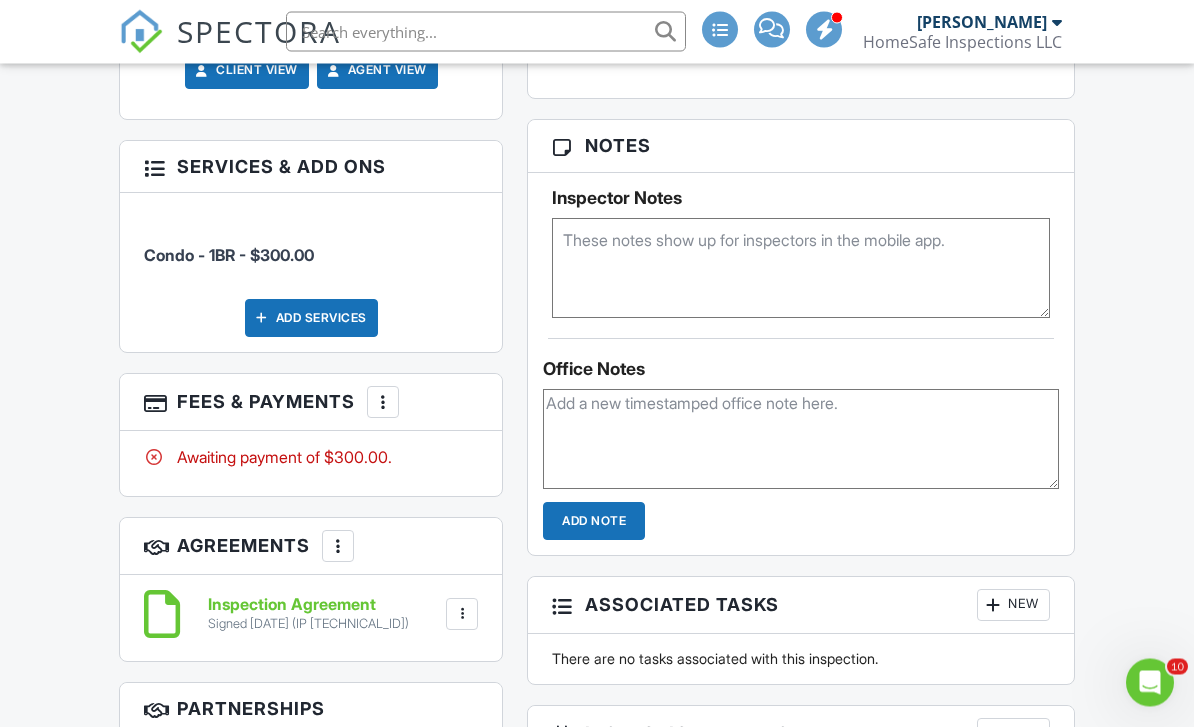 click on "Awaiting payment of $300.00." at bounding box center (311, 464) 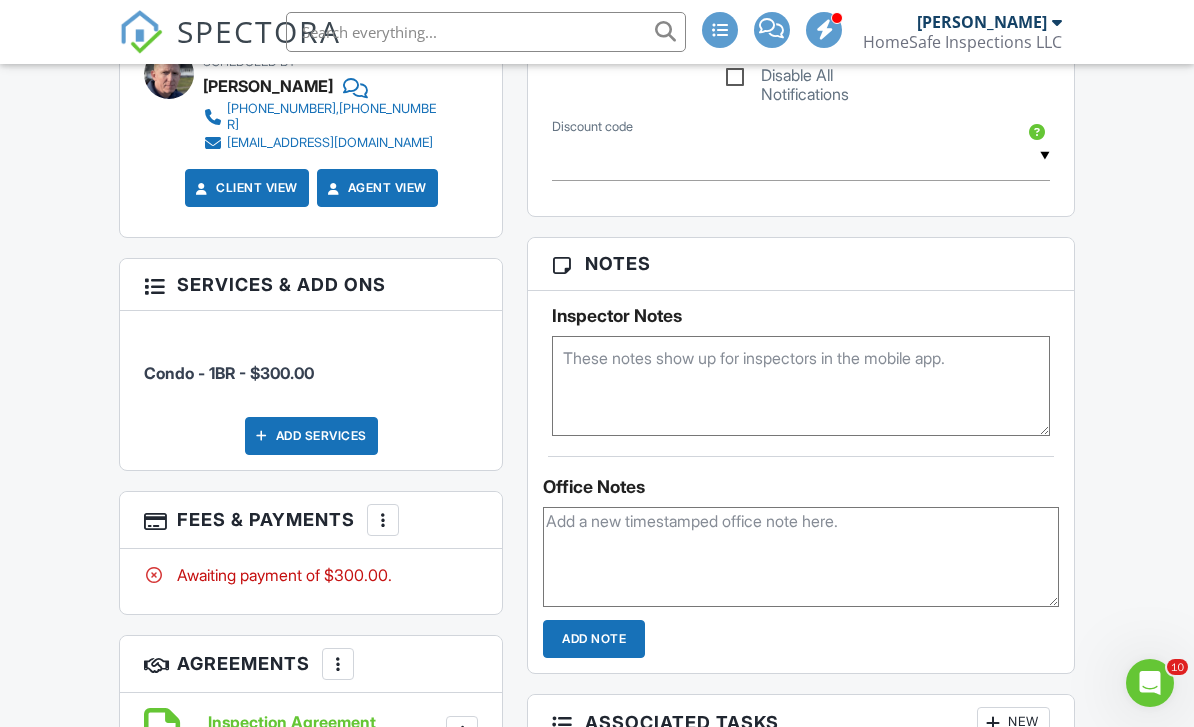 scroll, scrollTop: 1221, scrollLeft: 0, axis: vertical 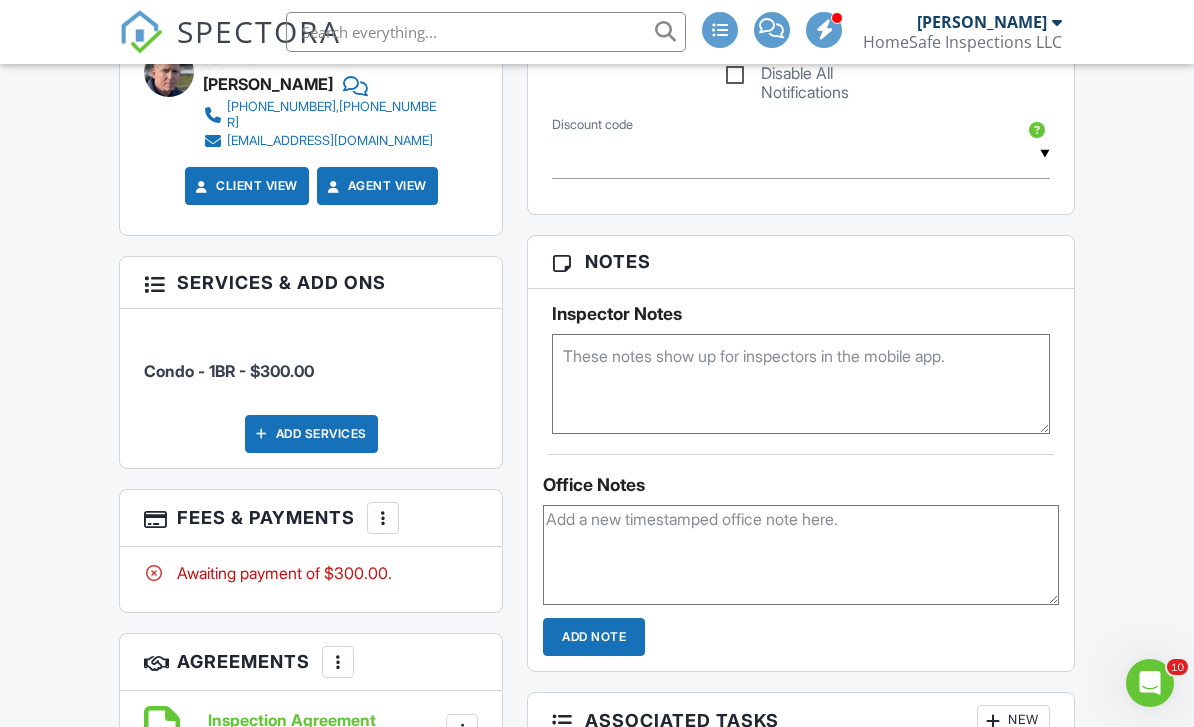 click on "Awaiting payment of $300.00." at bounding box center (311, 573) 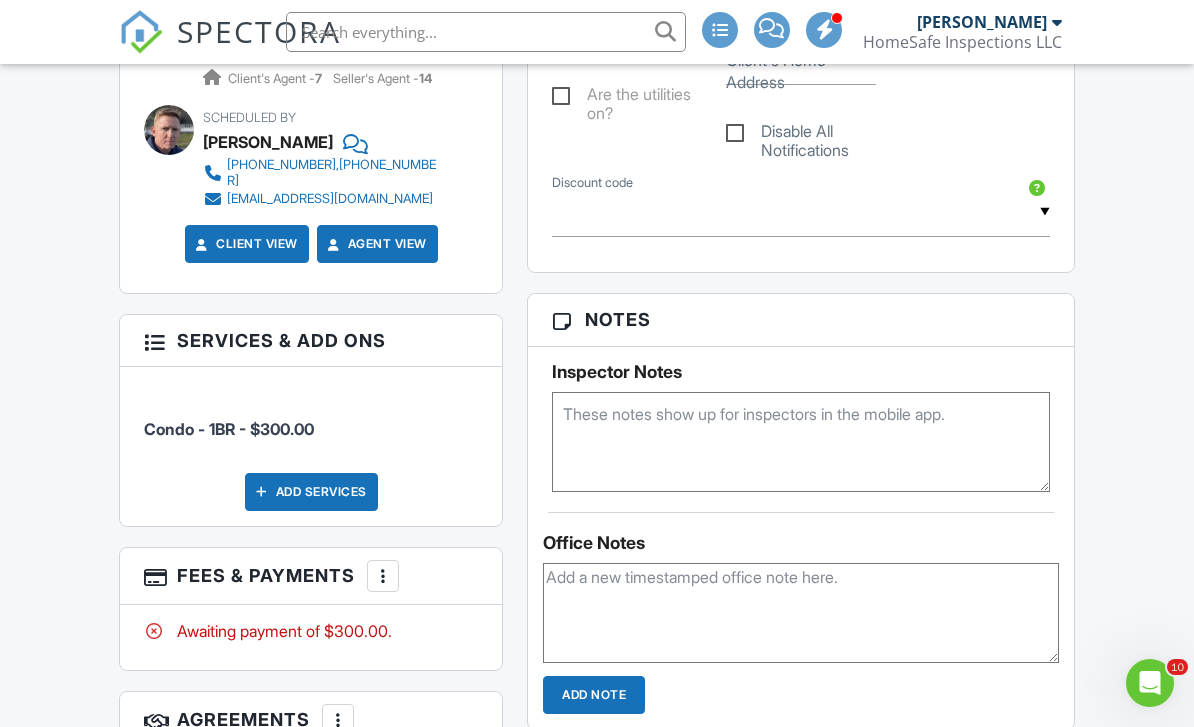 scroll, scrollTop: 1162, scrollLeft: 0, axis: vertical 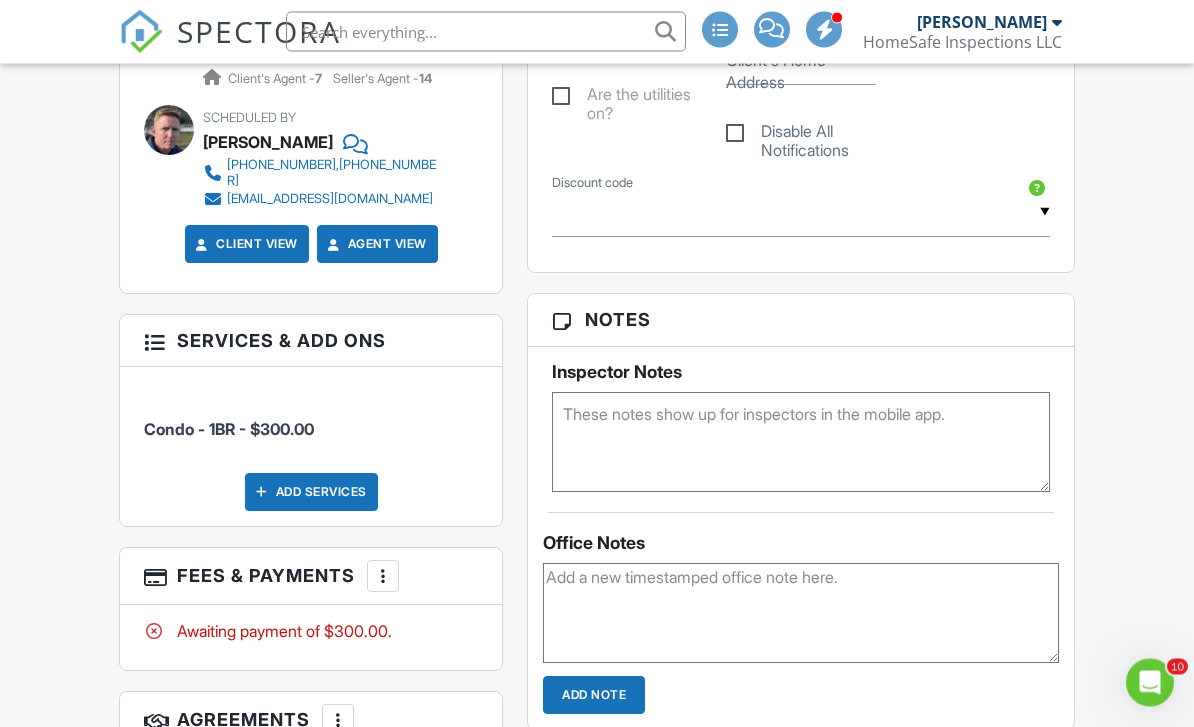click on "Awaiting payment of $300.00." at bounding box center (311, 638) 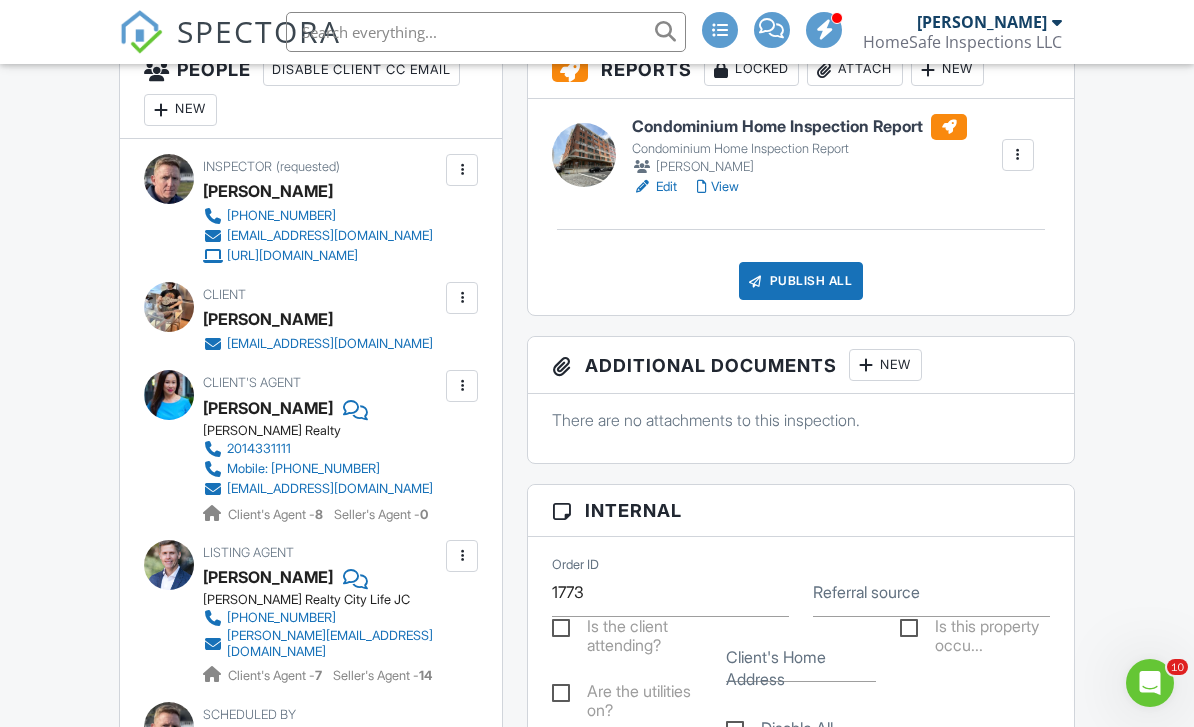 scroll, scrollTop: 0, scrollLeft: 0, axis: both 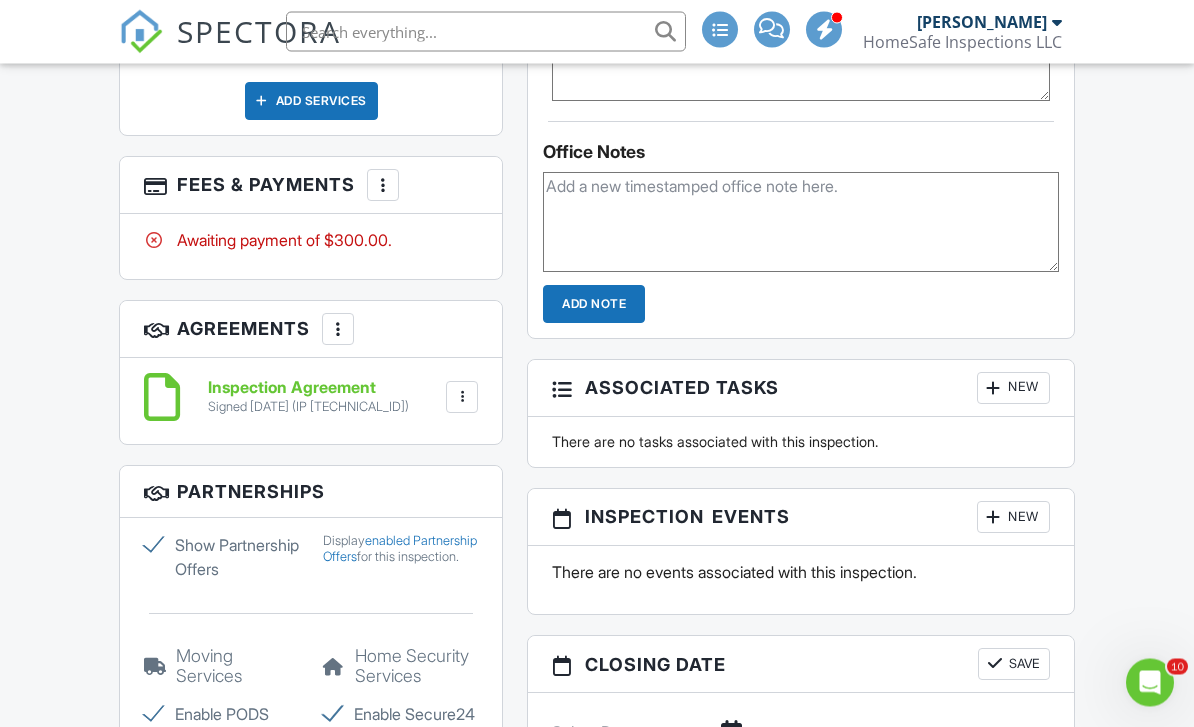 click on "Awaiting payment of $300.00." at bounding box center [311, 241] 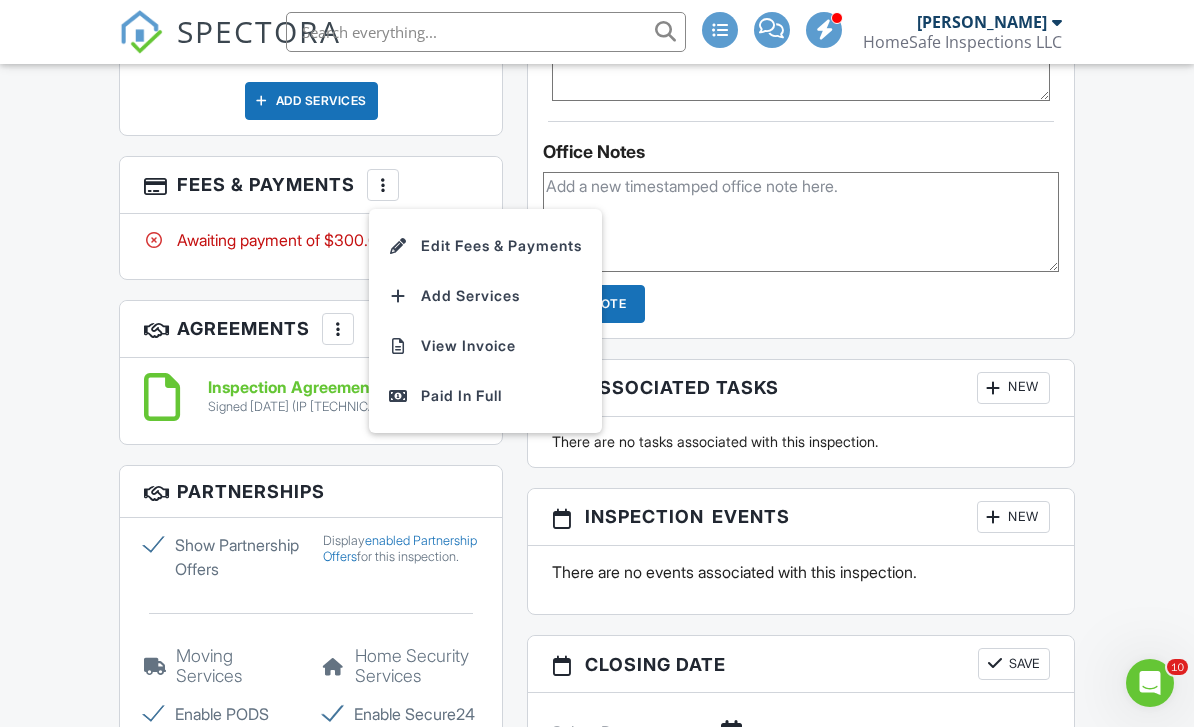 click on "Edit Fees & Payments" at bounding box center (485, 246) 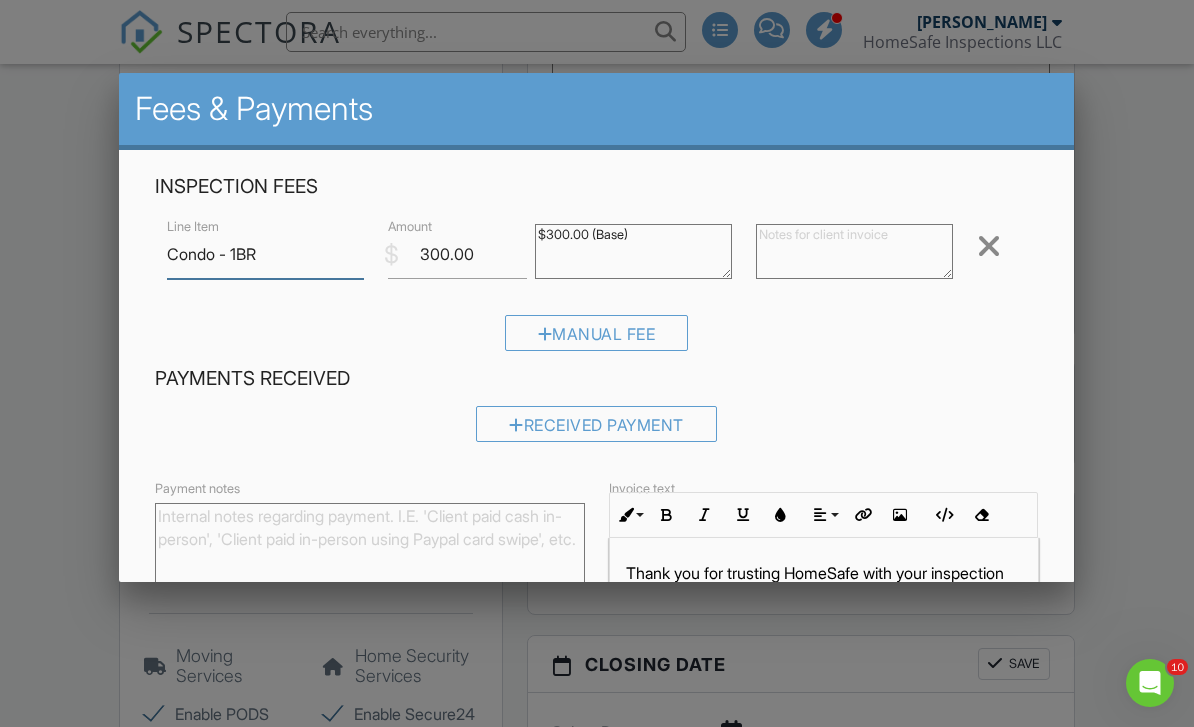 scroll, scrollTop: 1553, scrollLeft: 0, axis: vertical 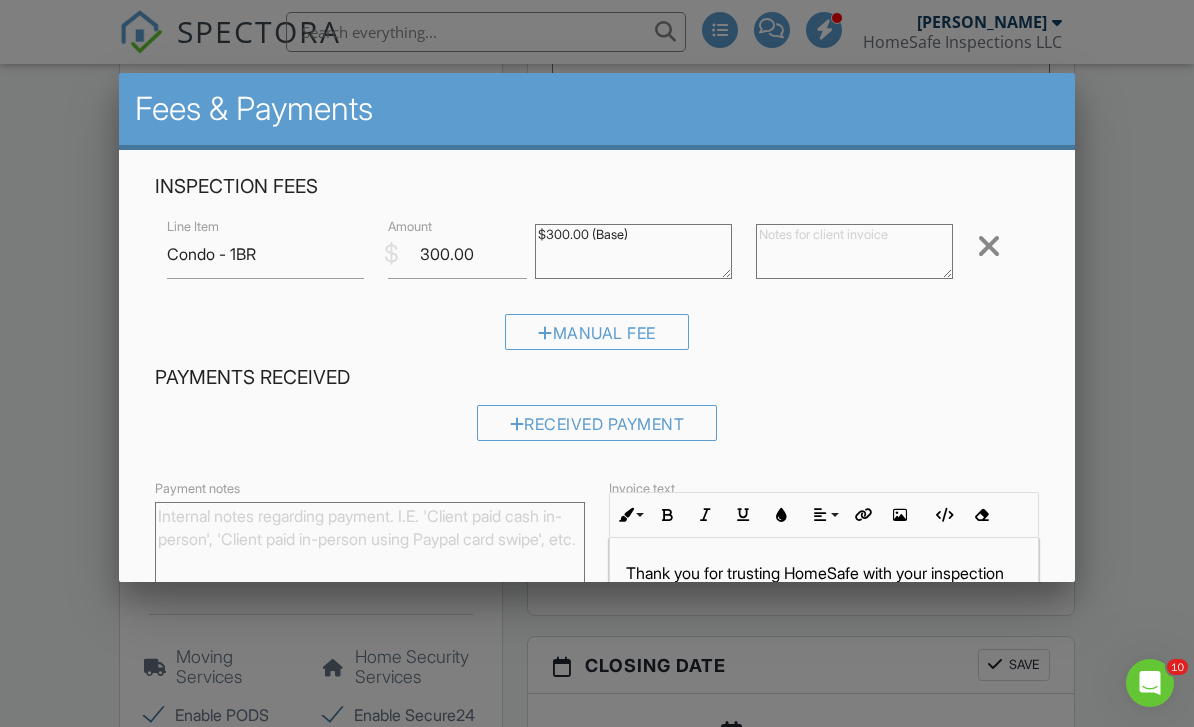 click on "Received Payment" at bounding box center (597, 423) 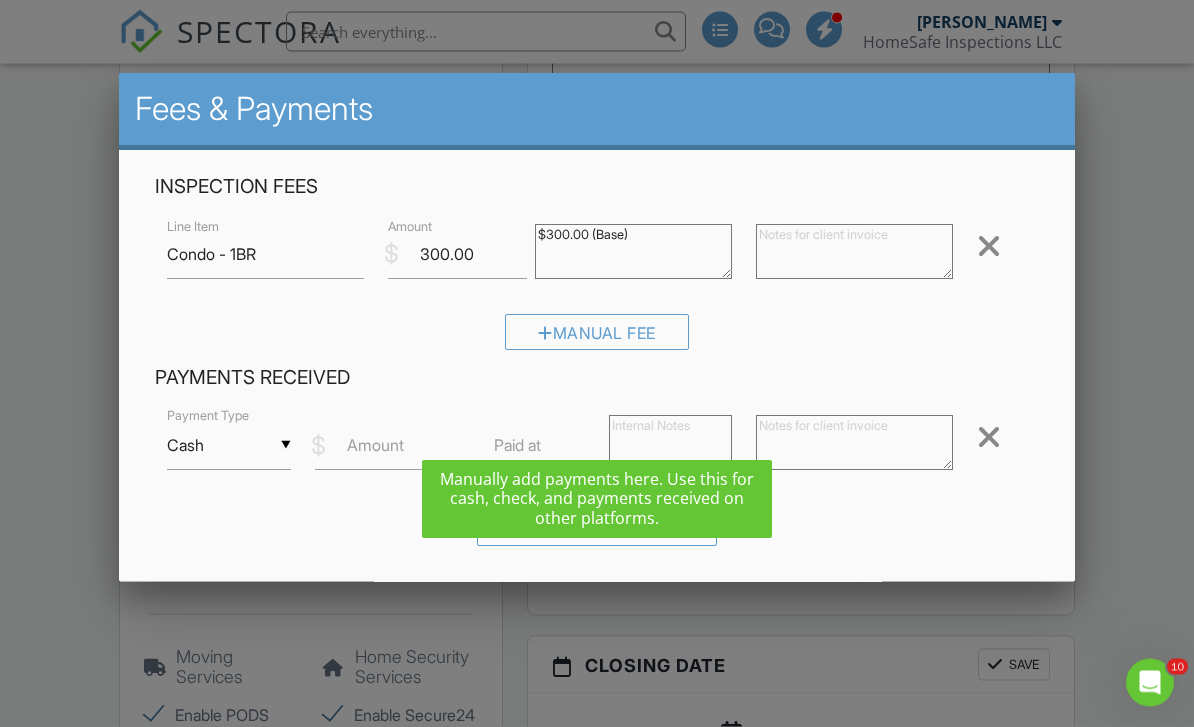 click on "Cash" at bounding box center [228, 445] 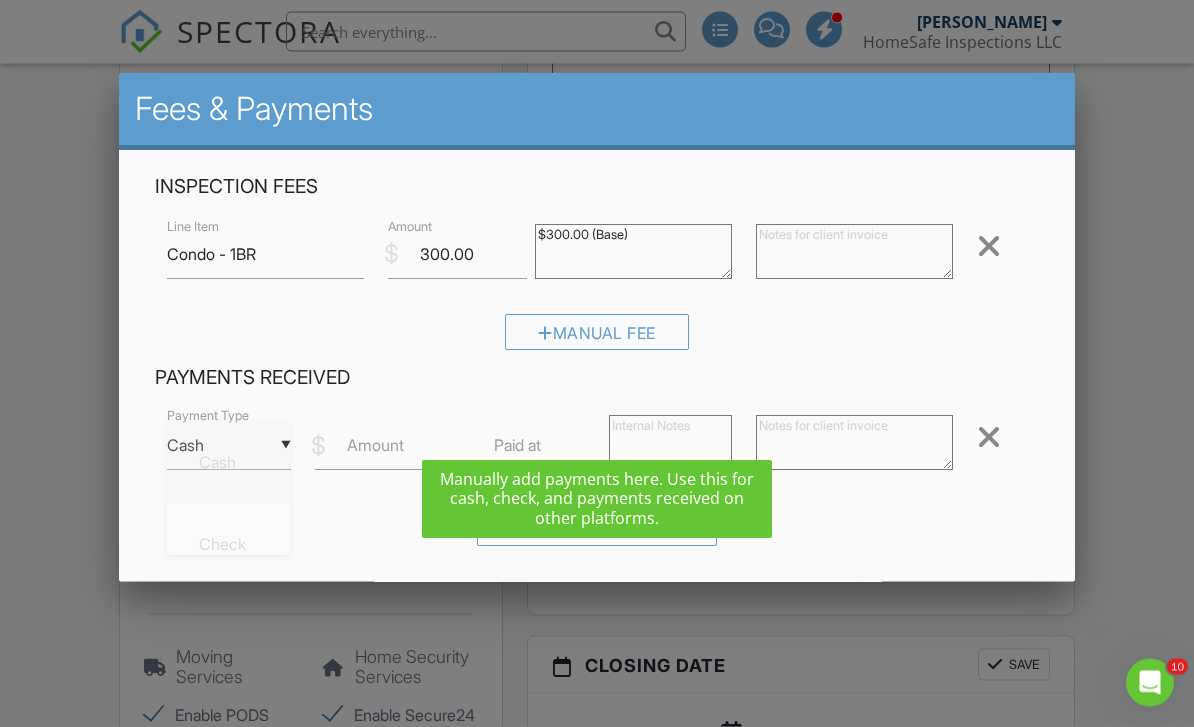 scroll, scrollTop: 1554, scrollLeft: 0, axis: vertical 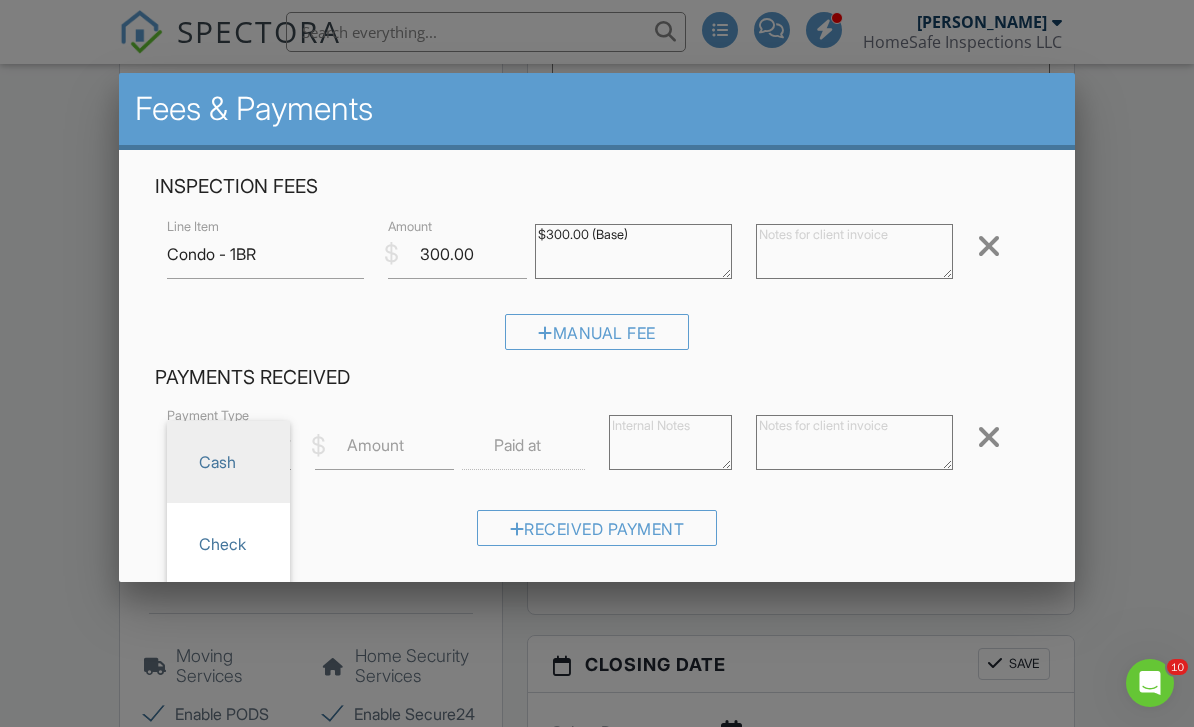 click on "Check" at bounding box center [228, 544] 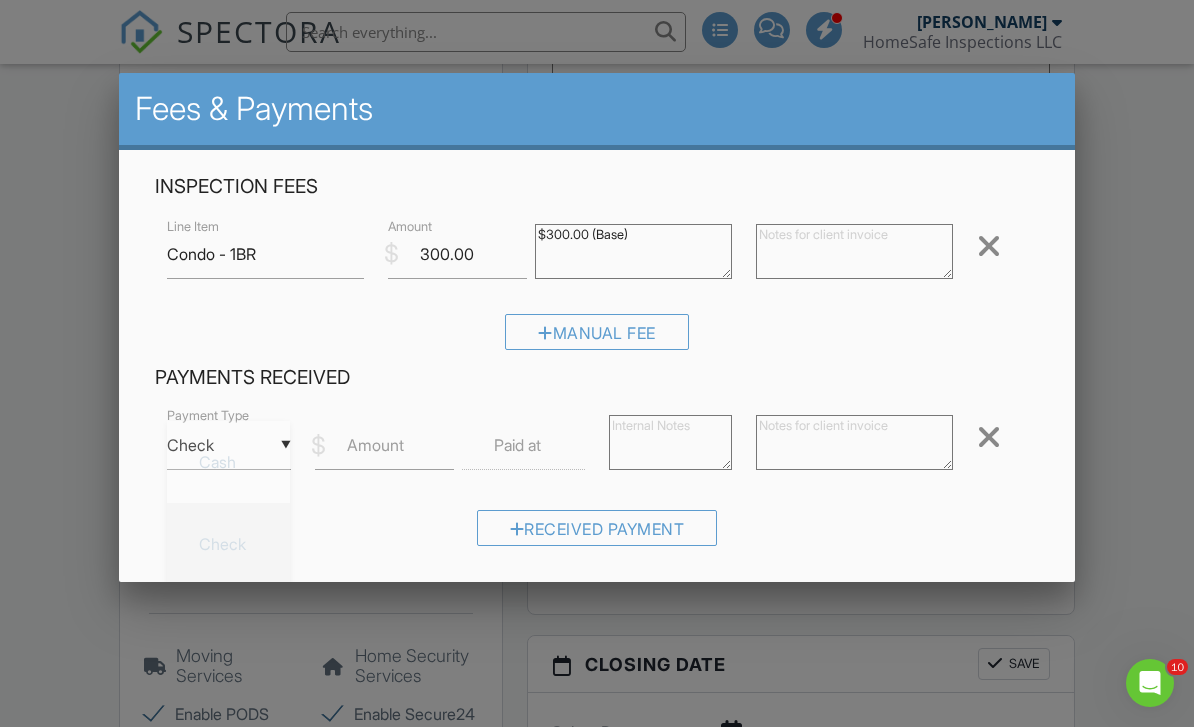 click on "Amount" at bounding box center [375, 445] 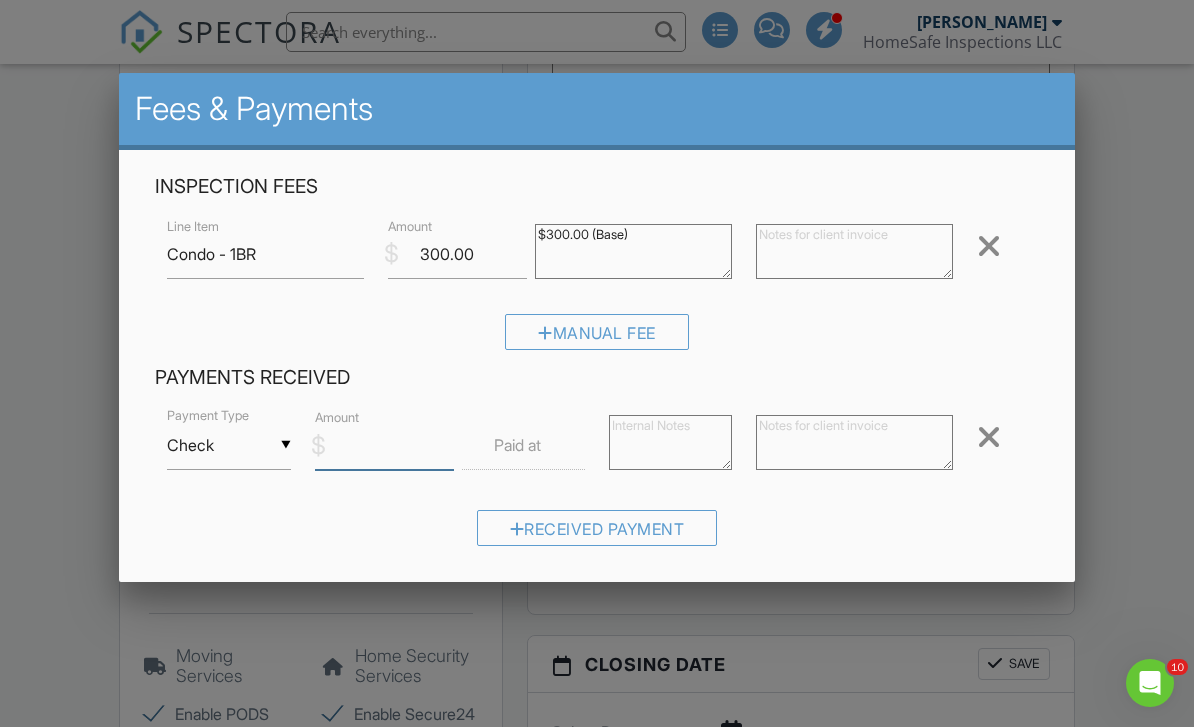 scroll, scrollTop: 1553, scrollLeft: 0, axis: vertical 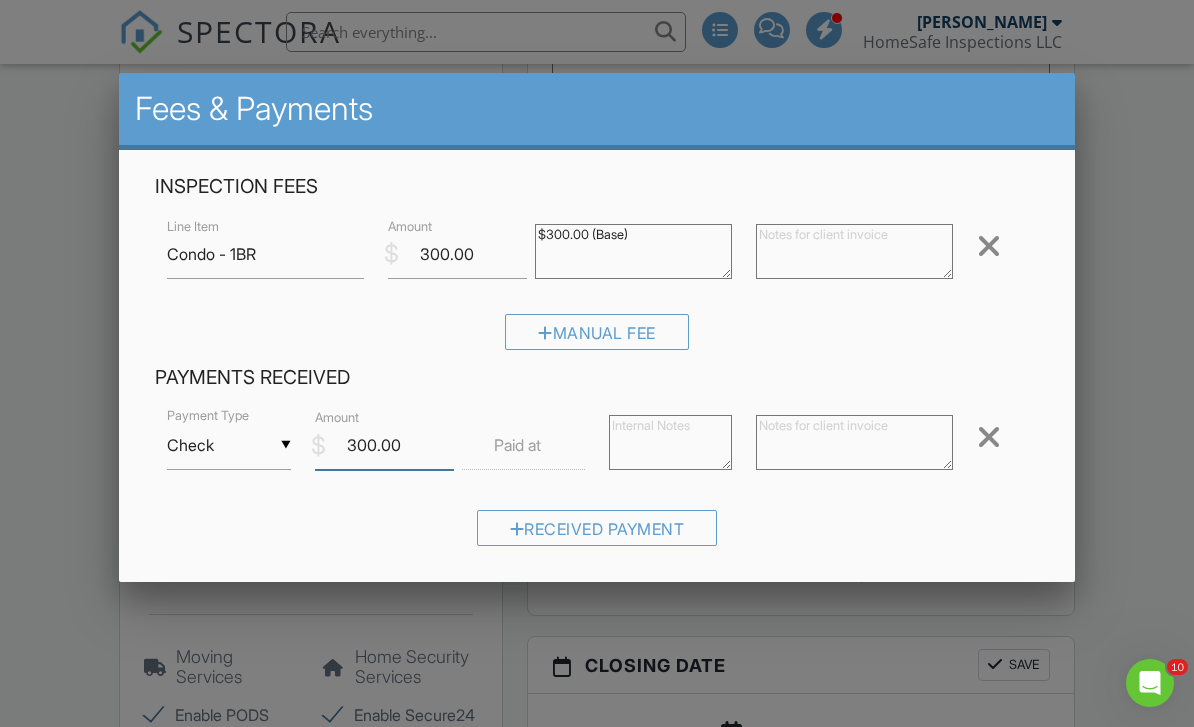 type on "300.00" 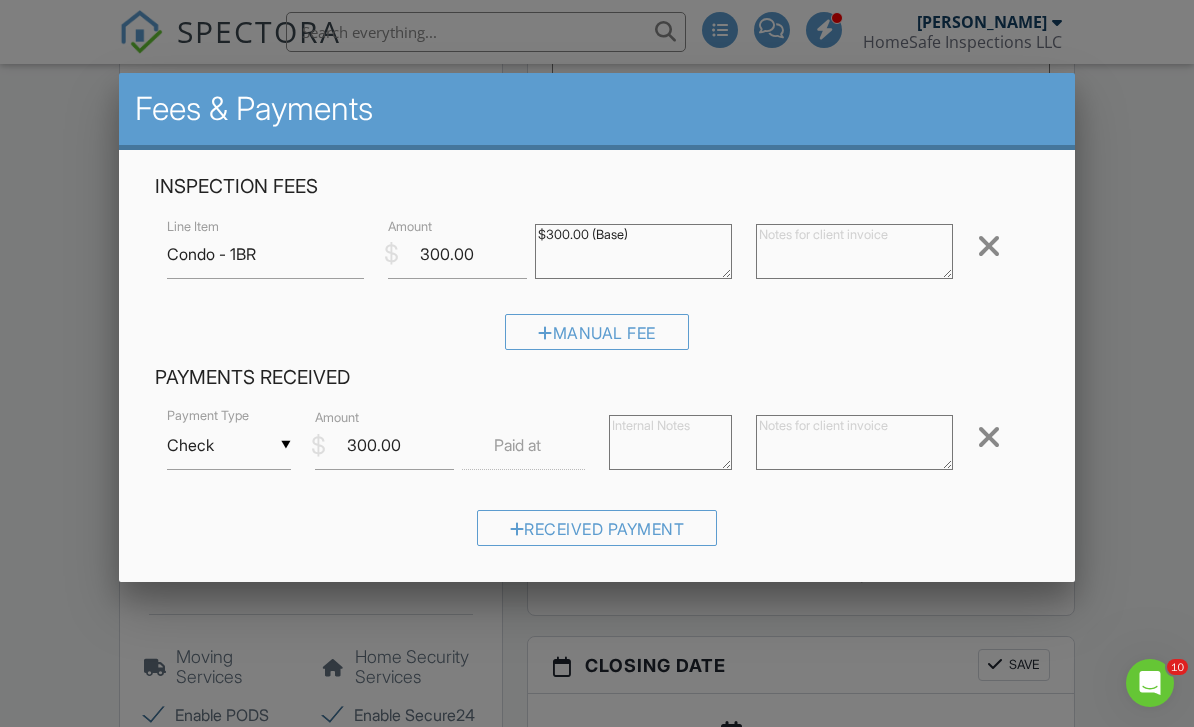 click at bounding box center (523, 445) 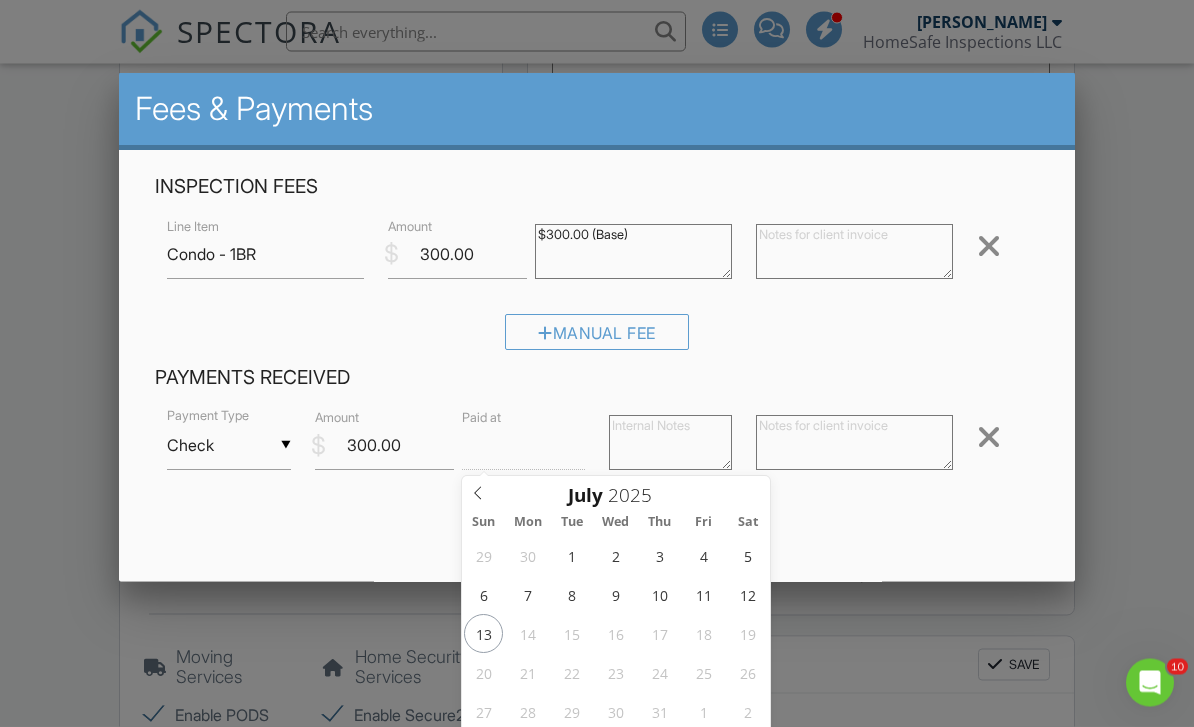 type on "[DATE] 12:00 PM" 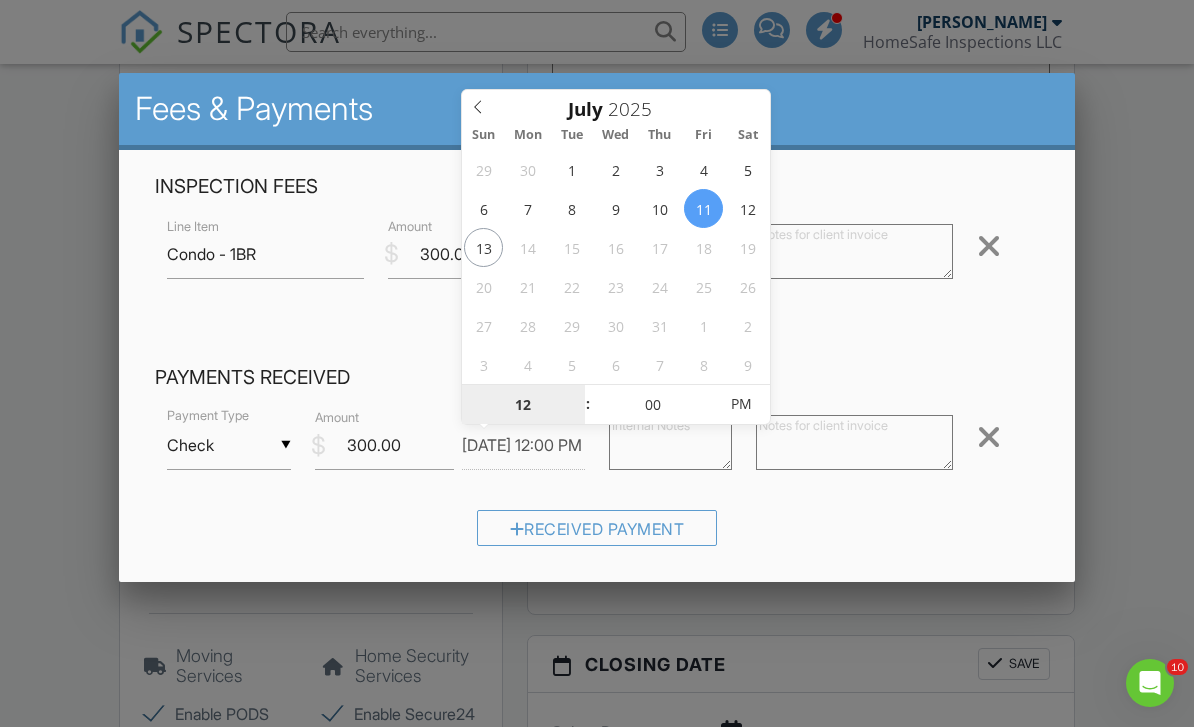scroll, scrollTop: 1553, scrollLeft: 0, axis: vertical 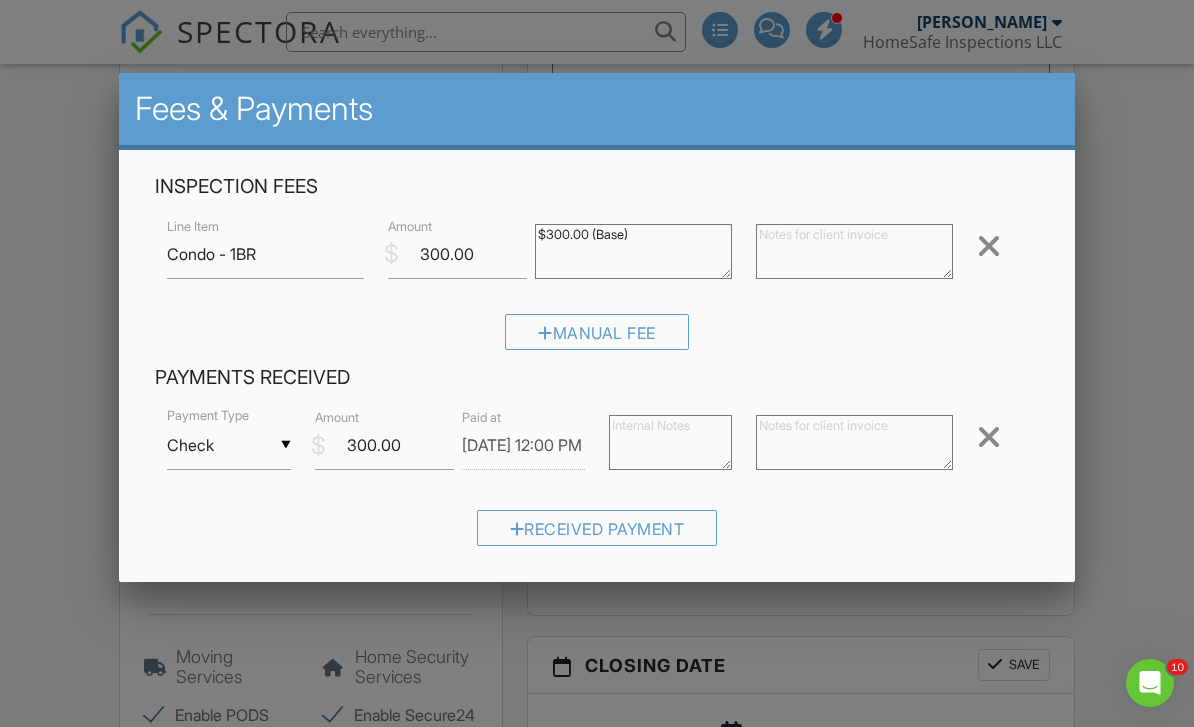 click at bounding box center (670, 442) 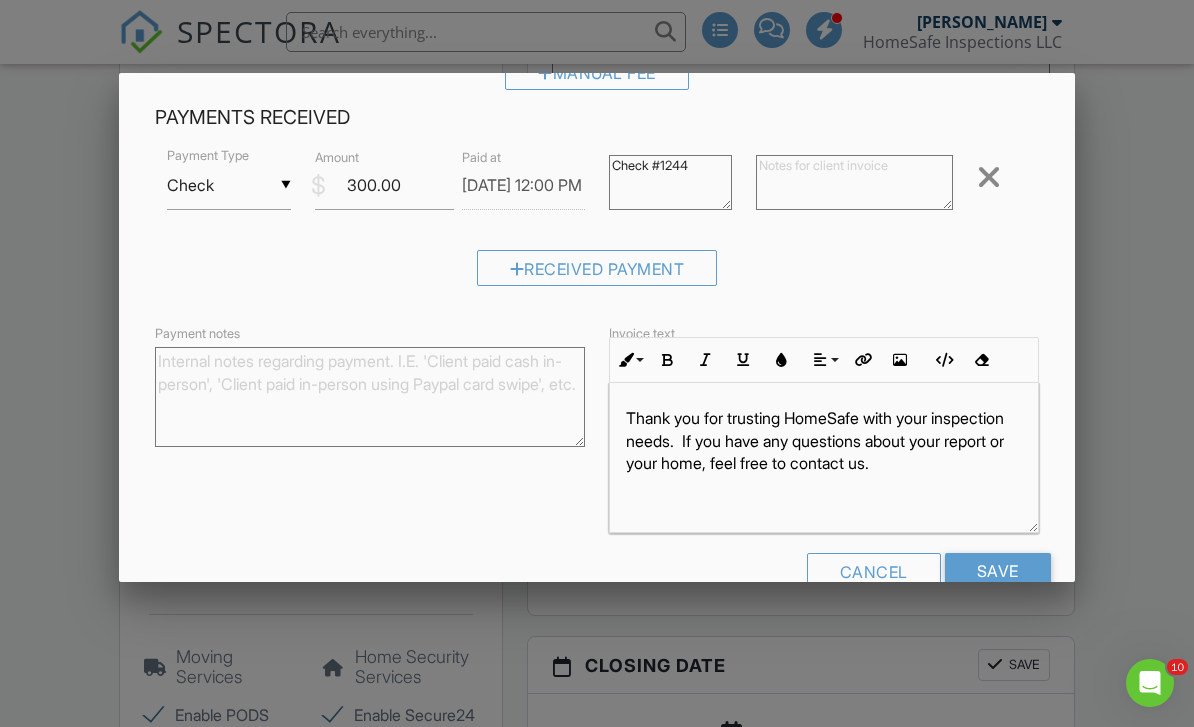 scroll, scrollTop: 260, scrollLeft: 0, axis: vertical 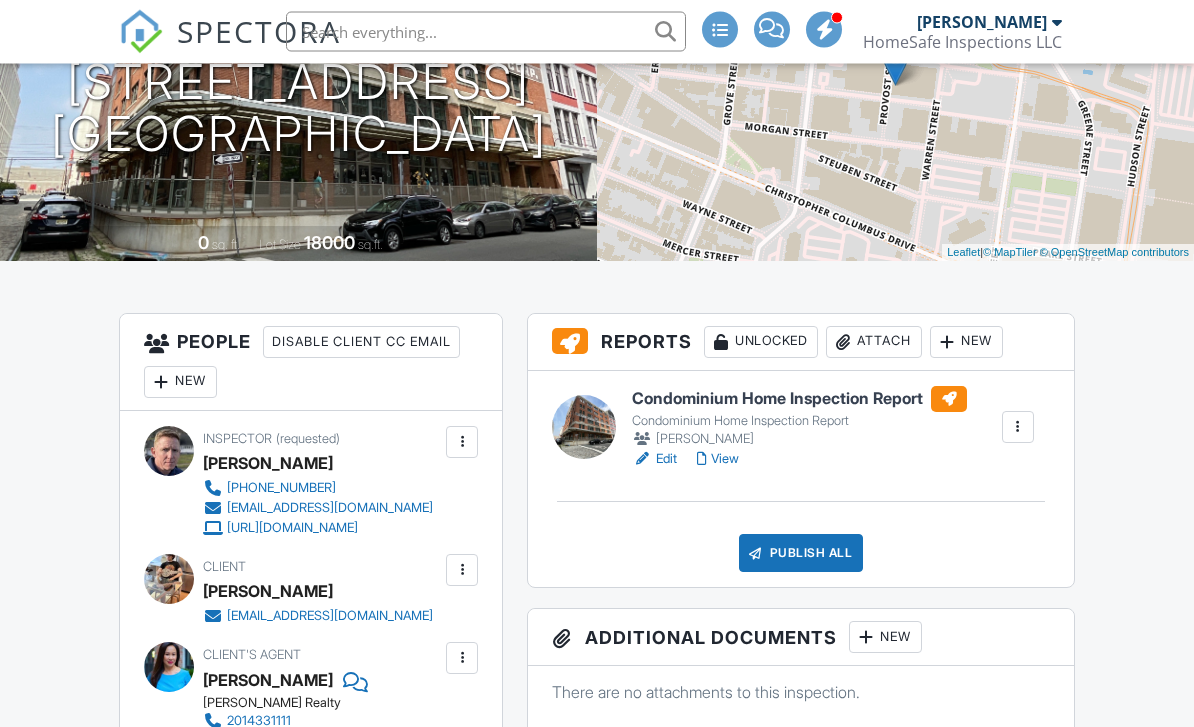 click on "Publish All" at bounding box center [801, 554] 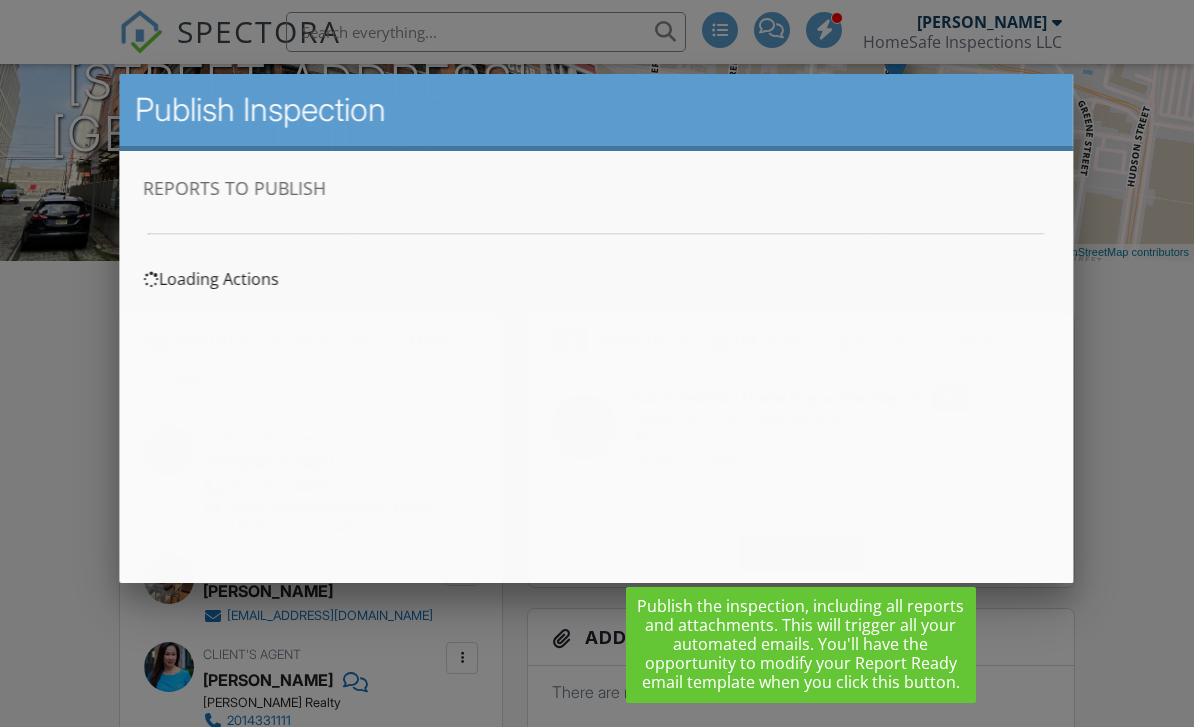 scroll, scrollTop: 0, scrollLeft: 0, axis: both 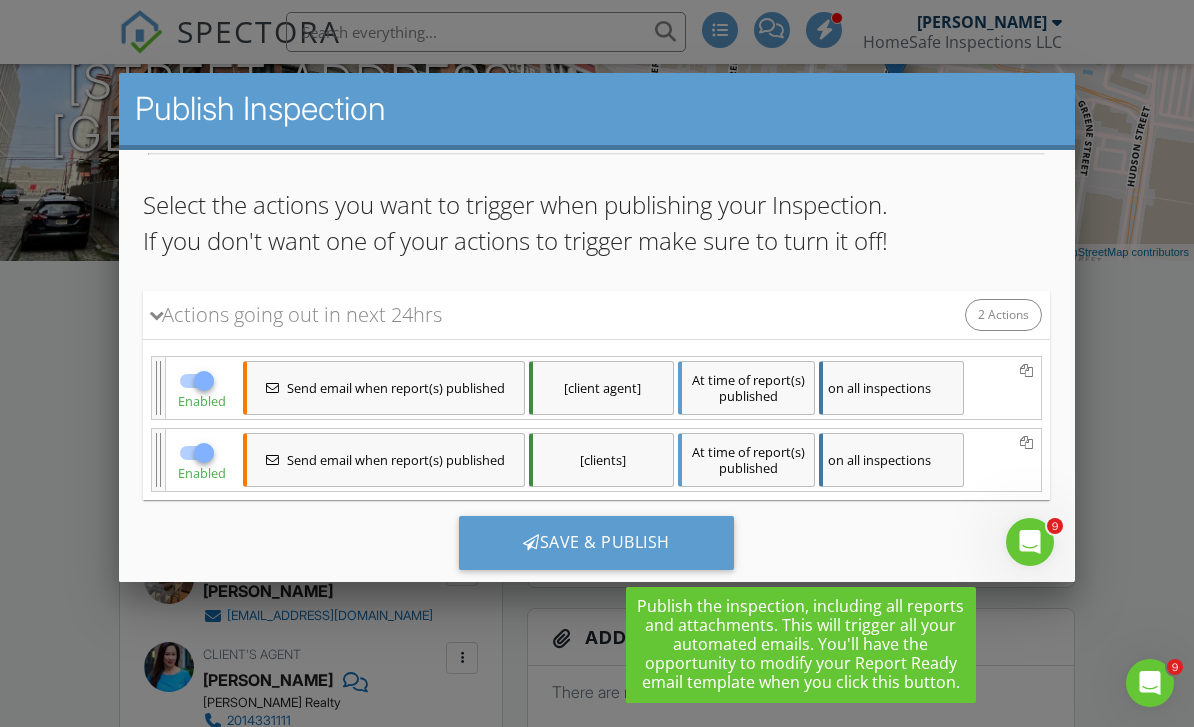 click on "Save & Publish" at bounding box center [596, 542] 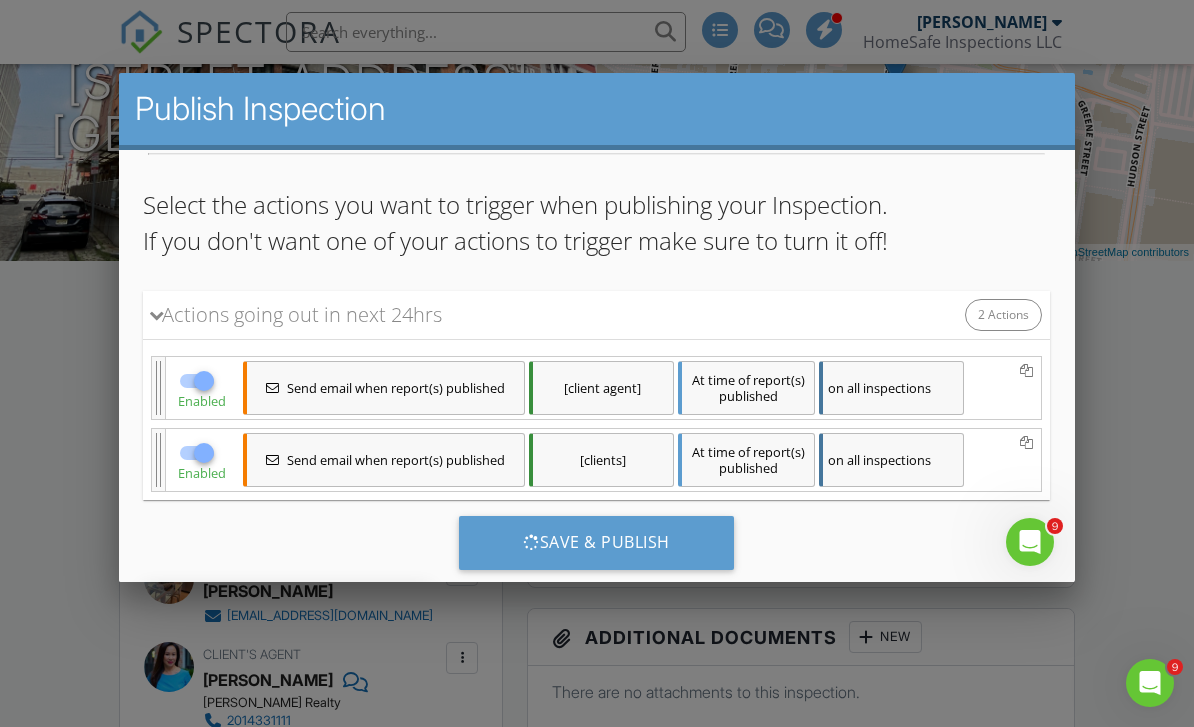 click on "Save & Publish" at bounding box center (596, 542) 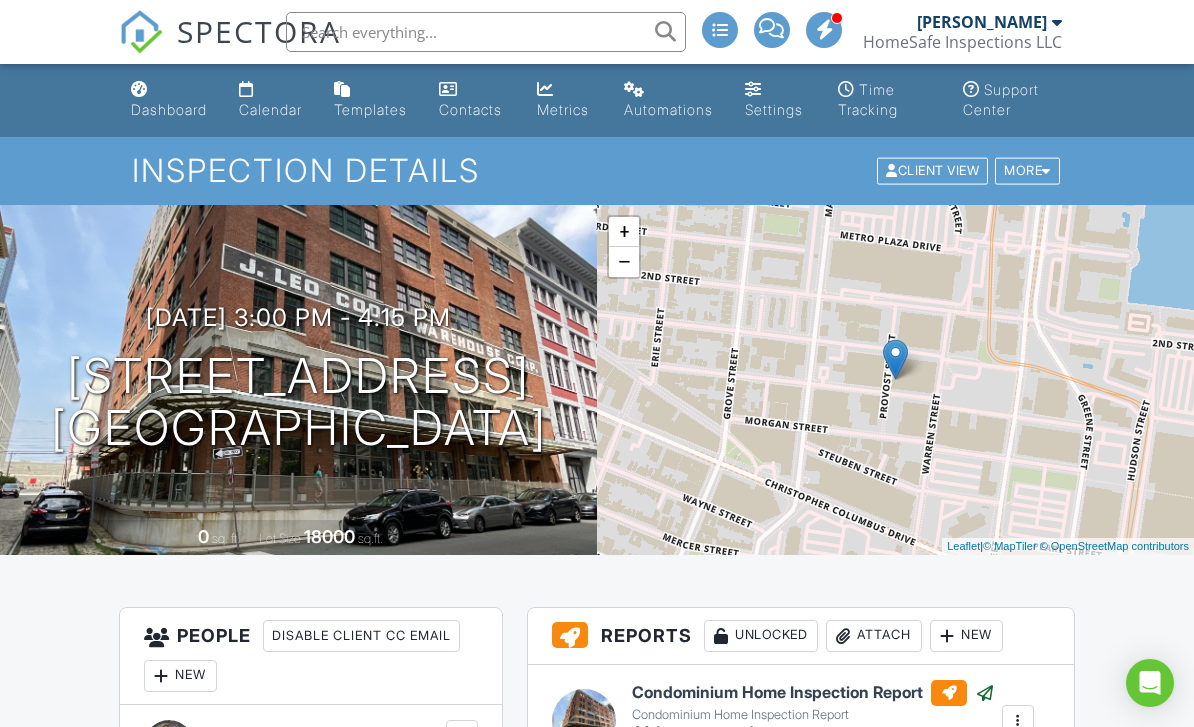 scroll, scrollTop: 0, scrollLeft: 0, axis: both 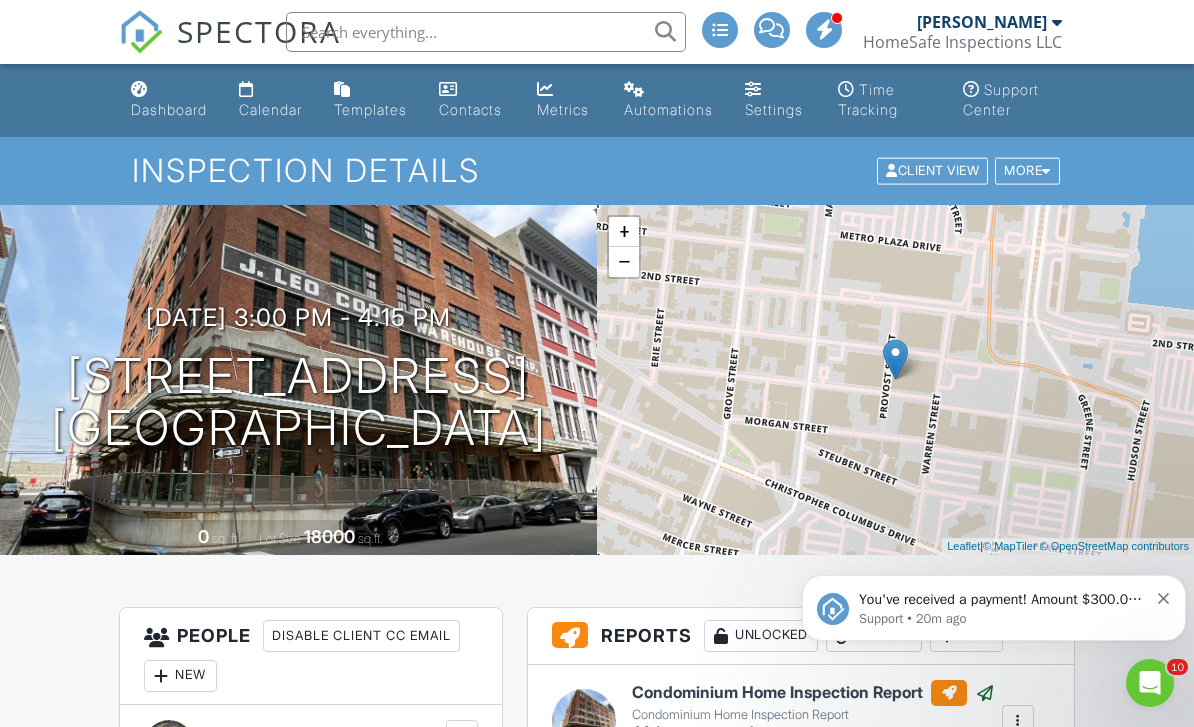 click at bounding box center (486, 32) 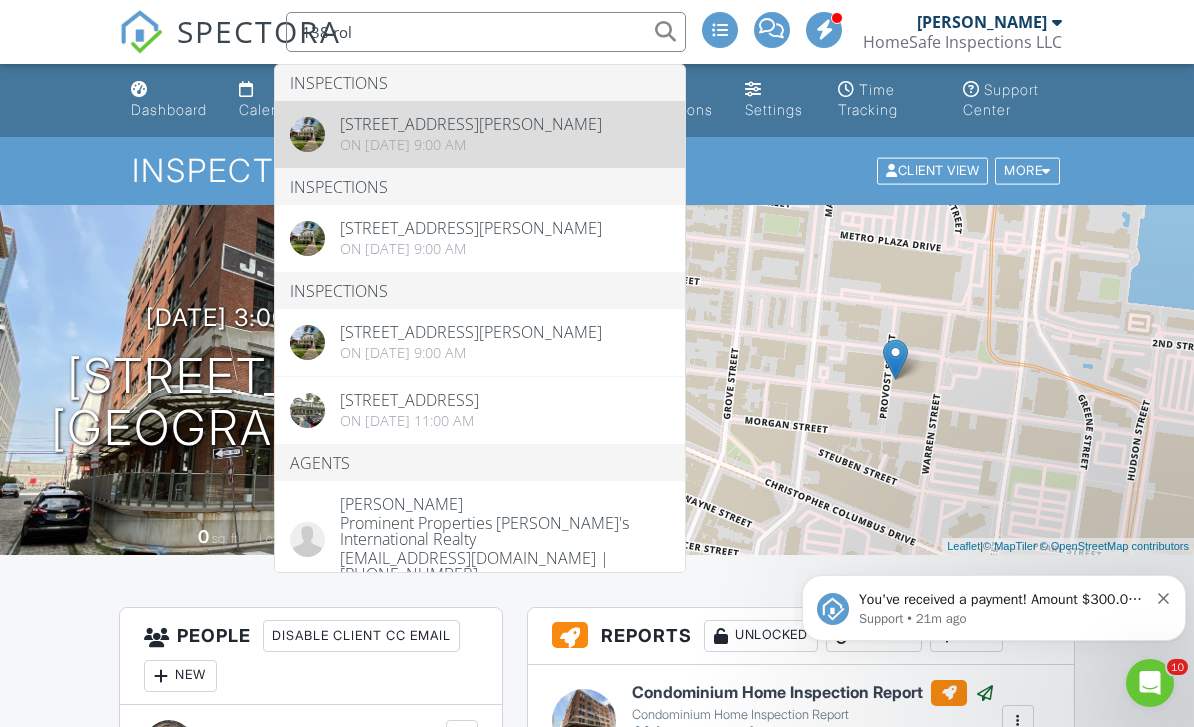 type on "138 rol" 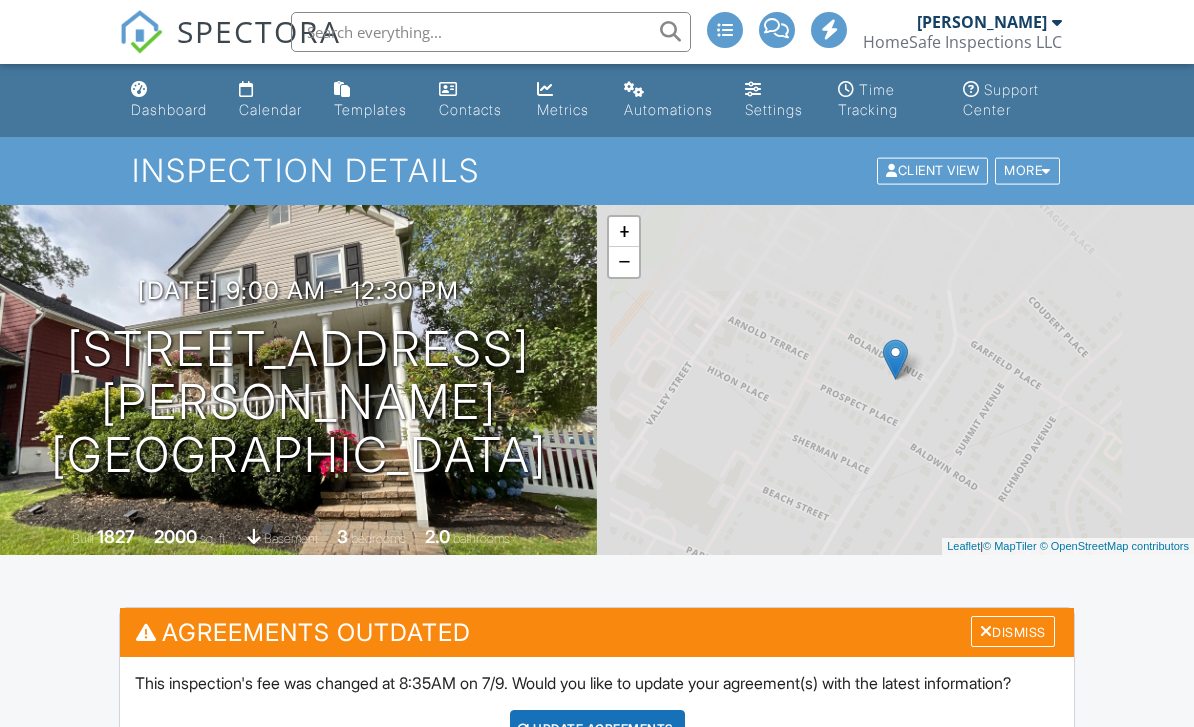 scroll, scrollTop: 0, scrollLeft: 0, axis: both 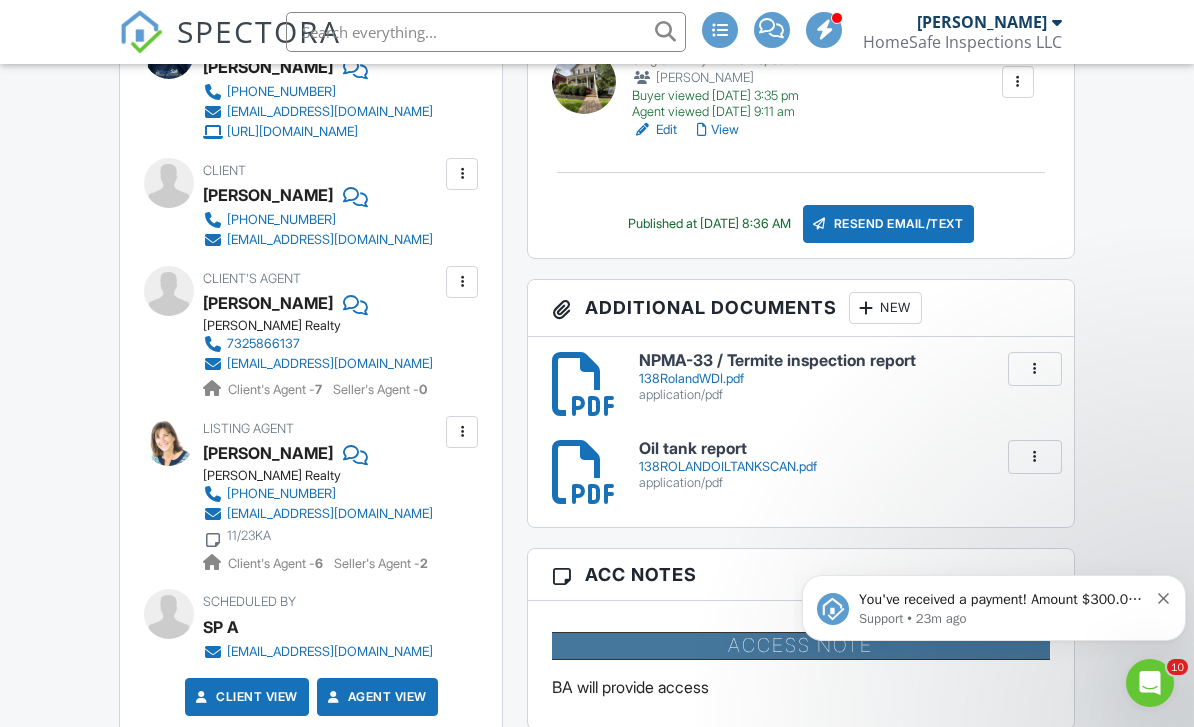 click at bounding box center (486, 32) 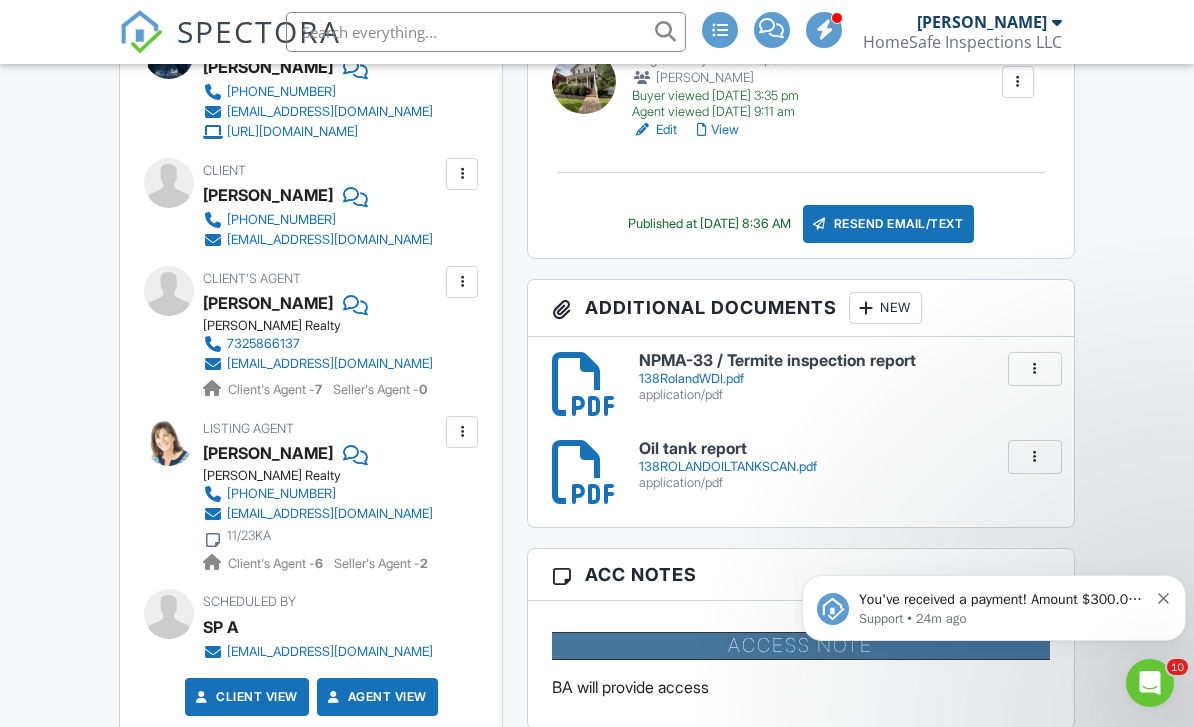 scroll, scrollTop: 899, scrollLeft: 0, axis: vertical 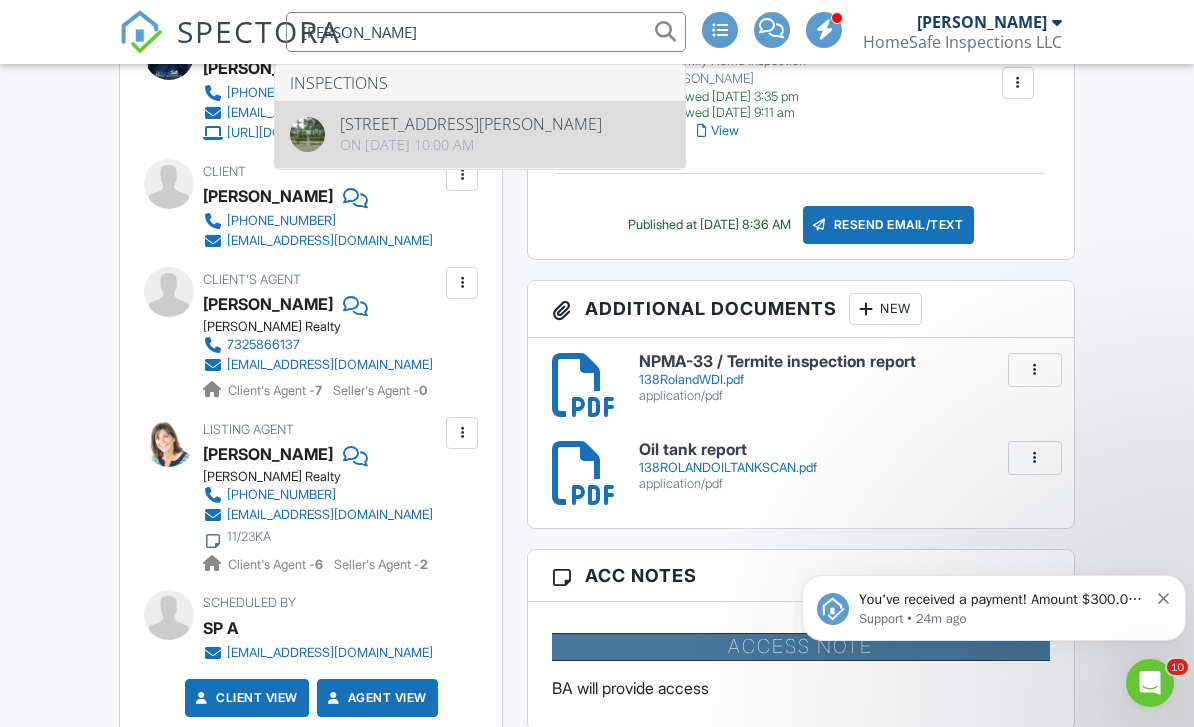 type on "Reynolds" 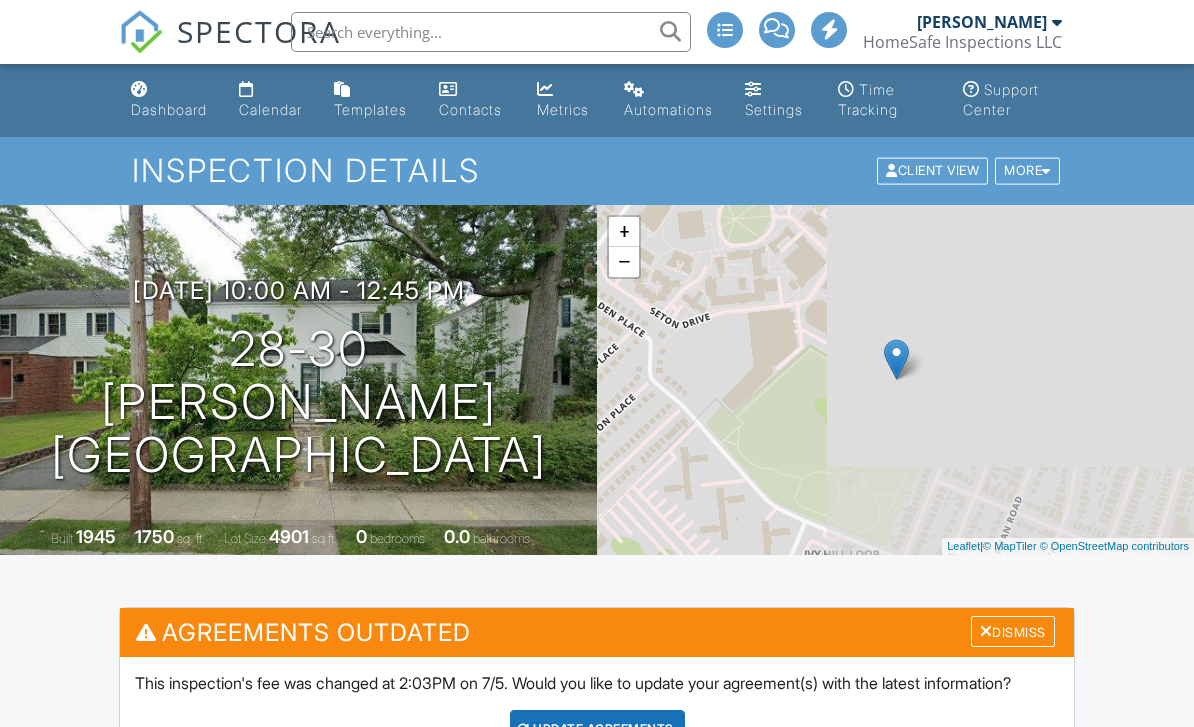 scroll, scrollTop: 114, scrollLeft: 0, axis: vertical 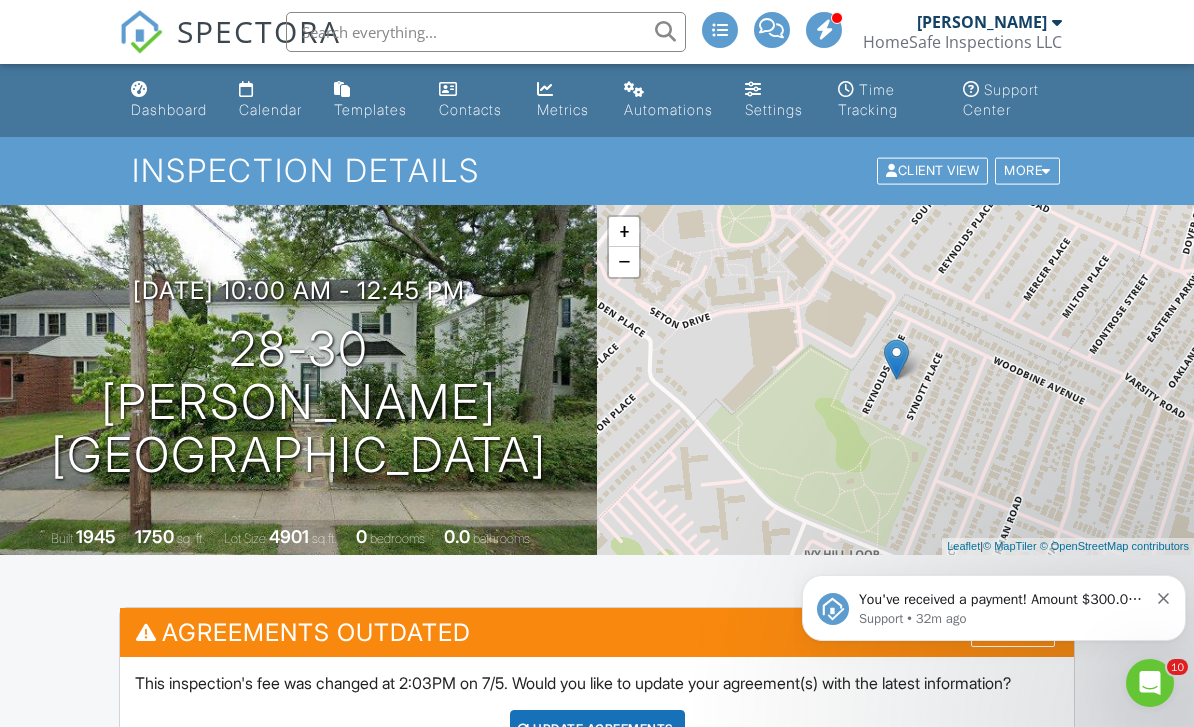 click on "Calendar" at bounding box center [270, 109] 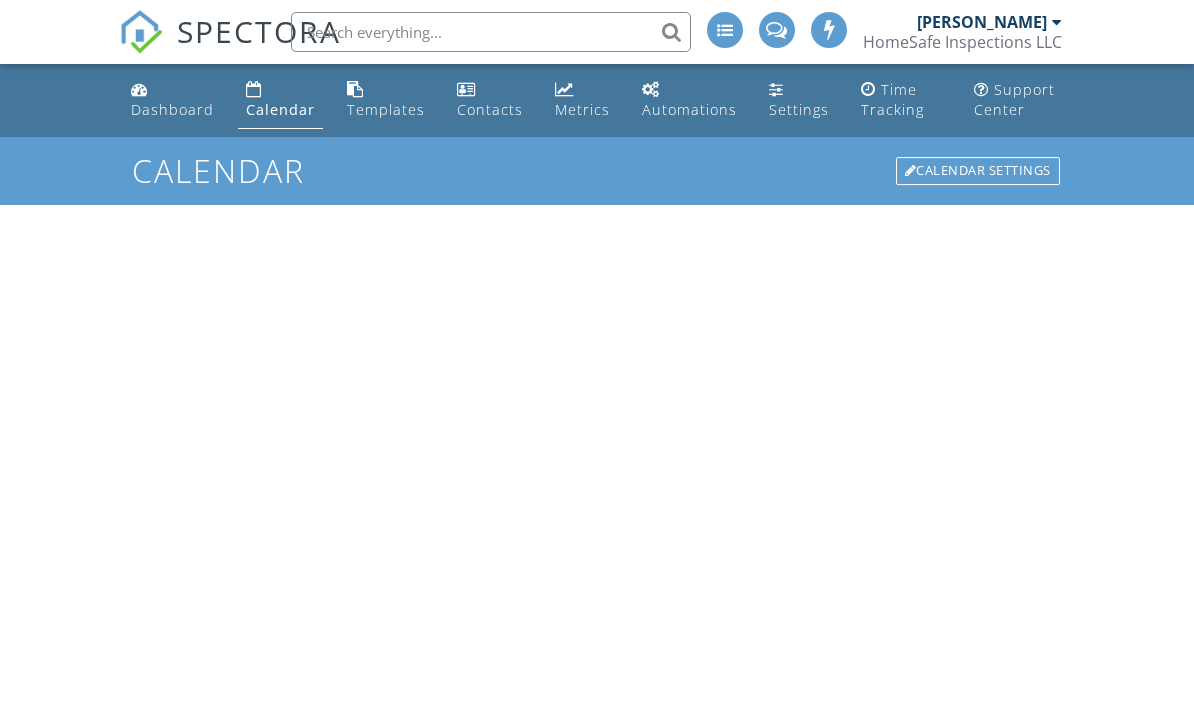 scroll, scrollTop: 0, scrollLeft: 0, axis: both 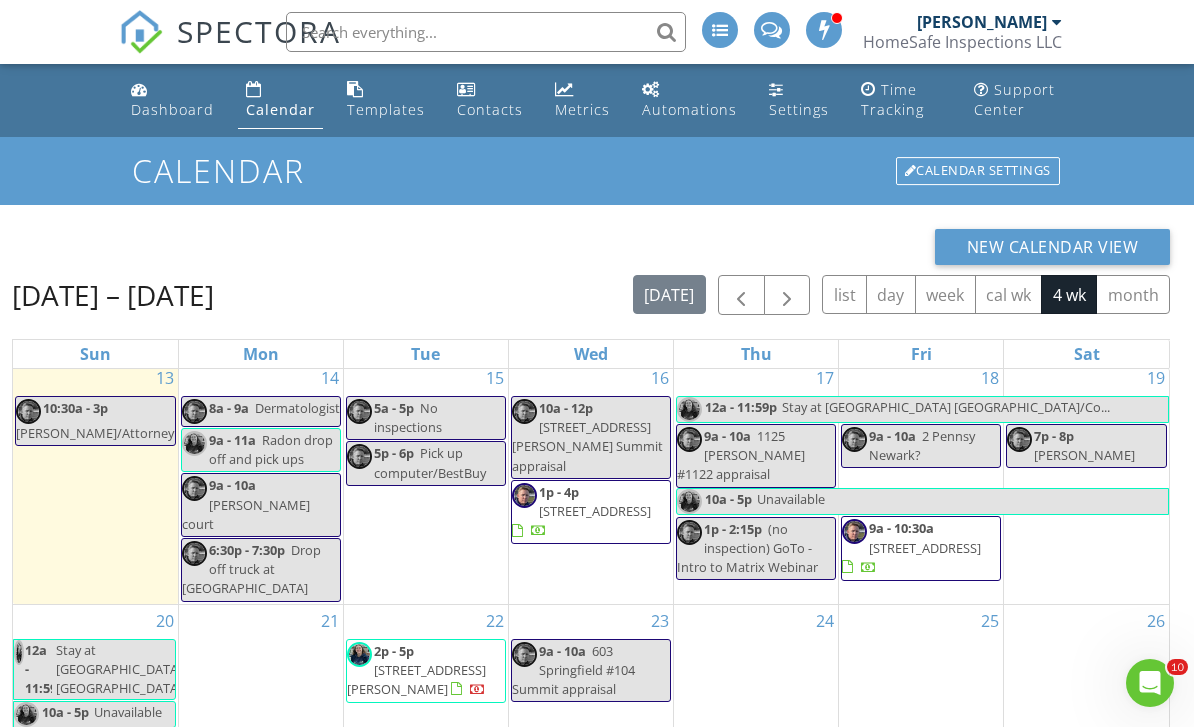 click at bounding box center (486, 32) 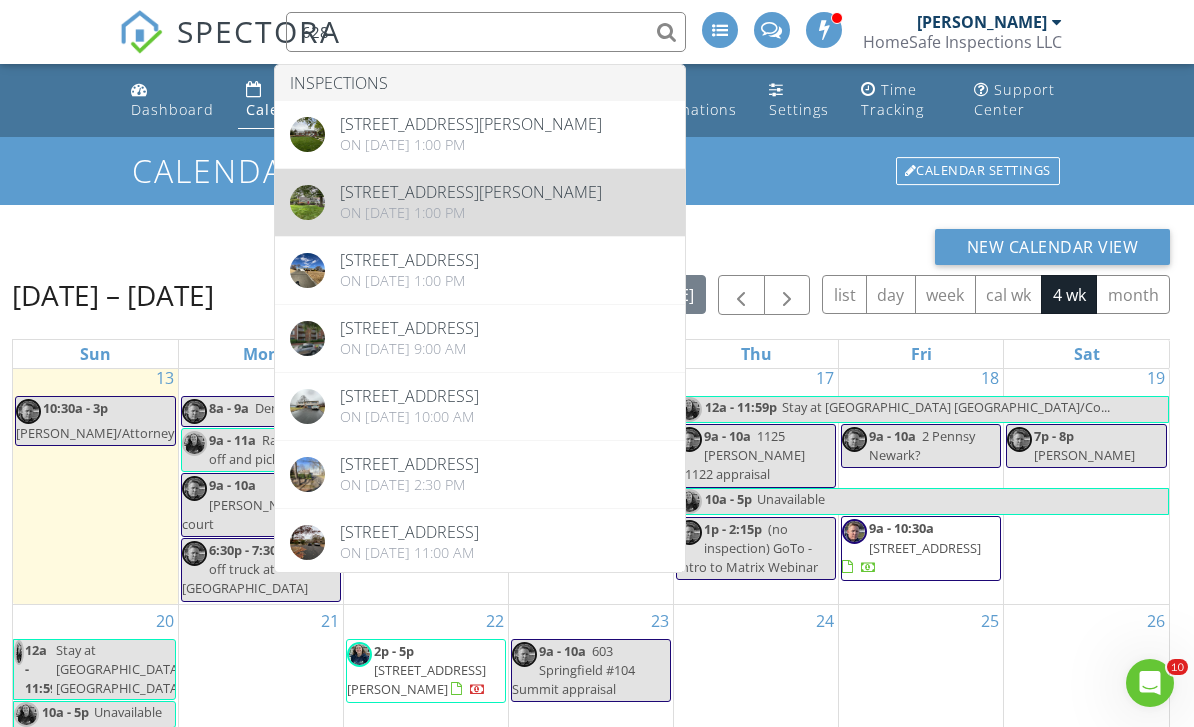 type on "628" 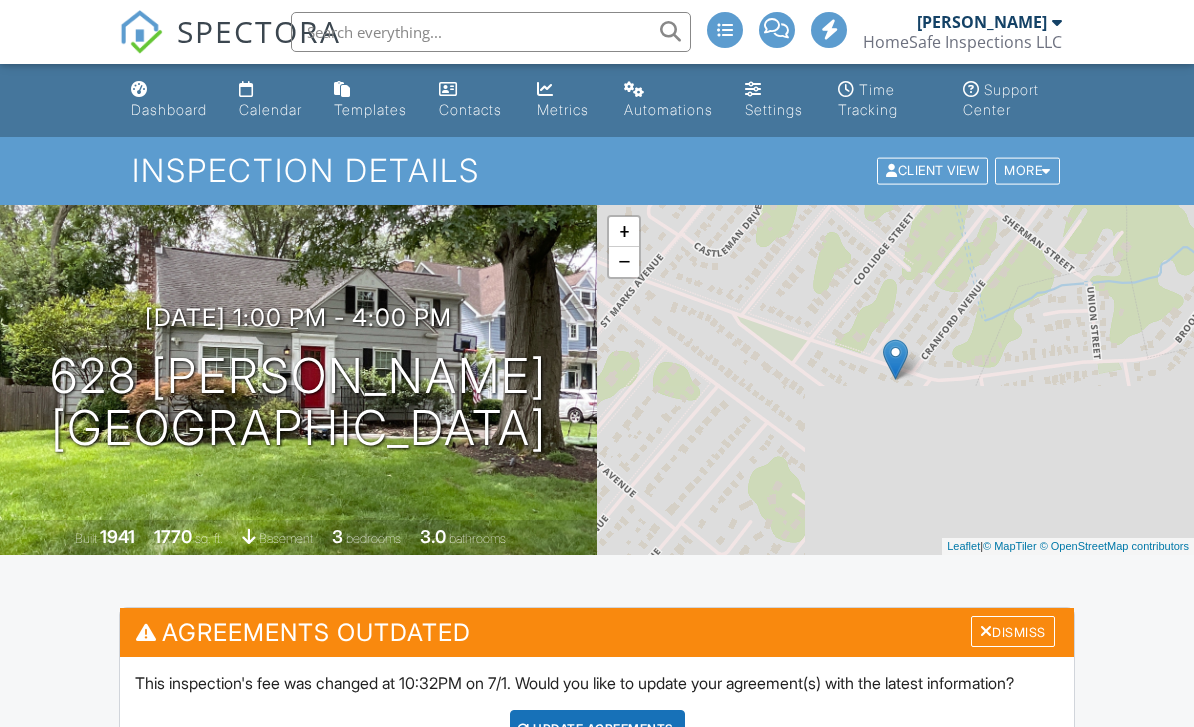 scroll, scrollTop: 304, scrollLeft: 0, axis: vertical 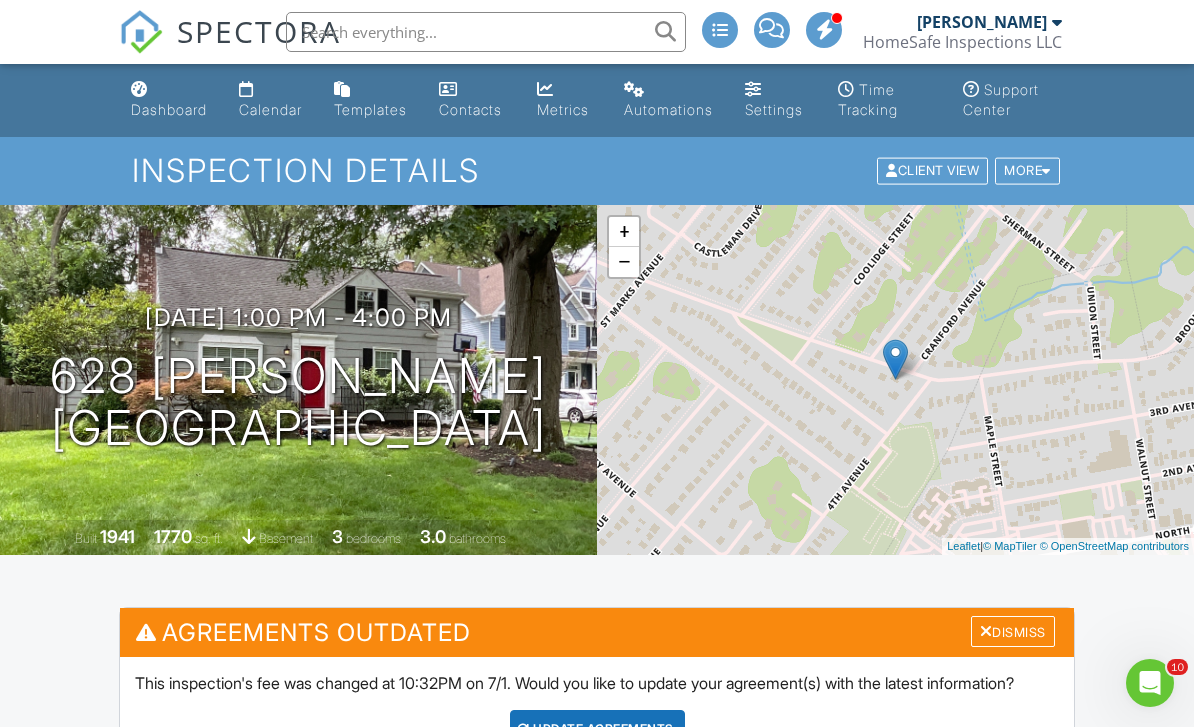 click on "Dashboard" at bounding box center (169, 100) 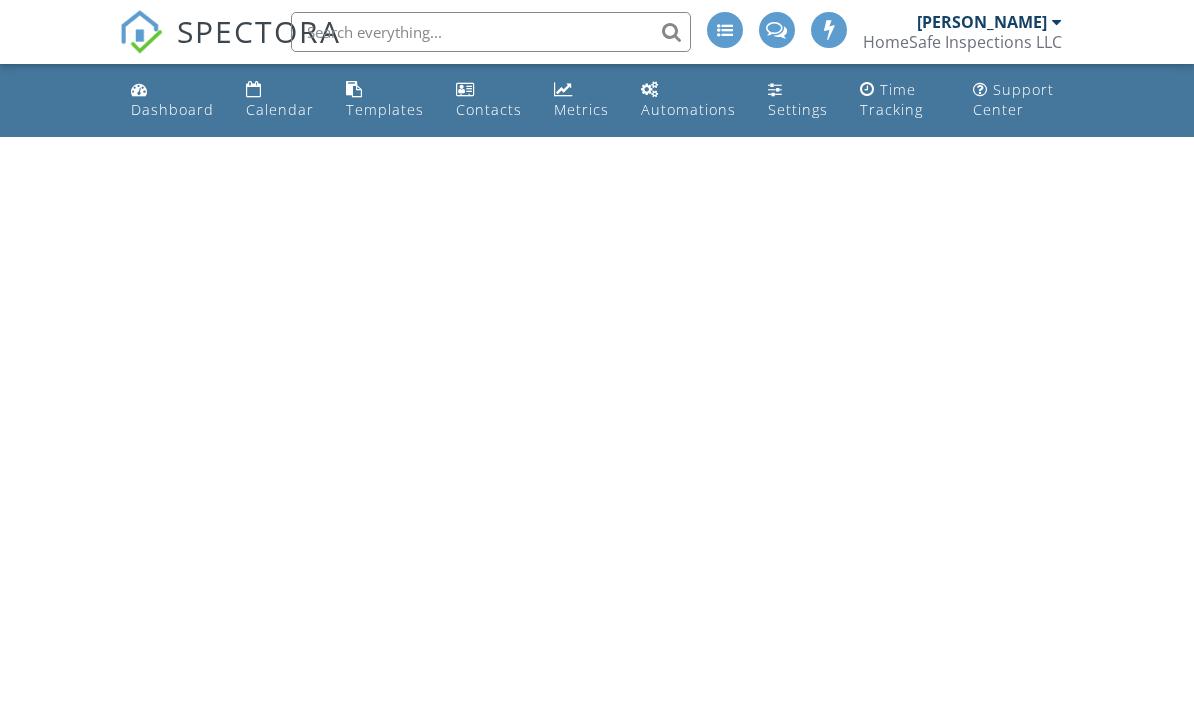 scroll, scrollTop: 0, scrollLeft: 0, axis: both 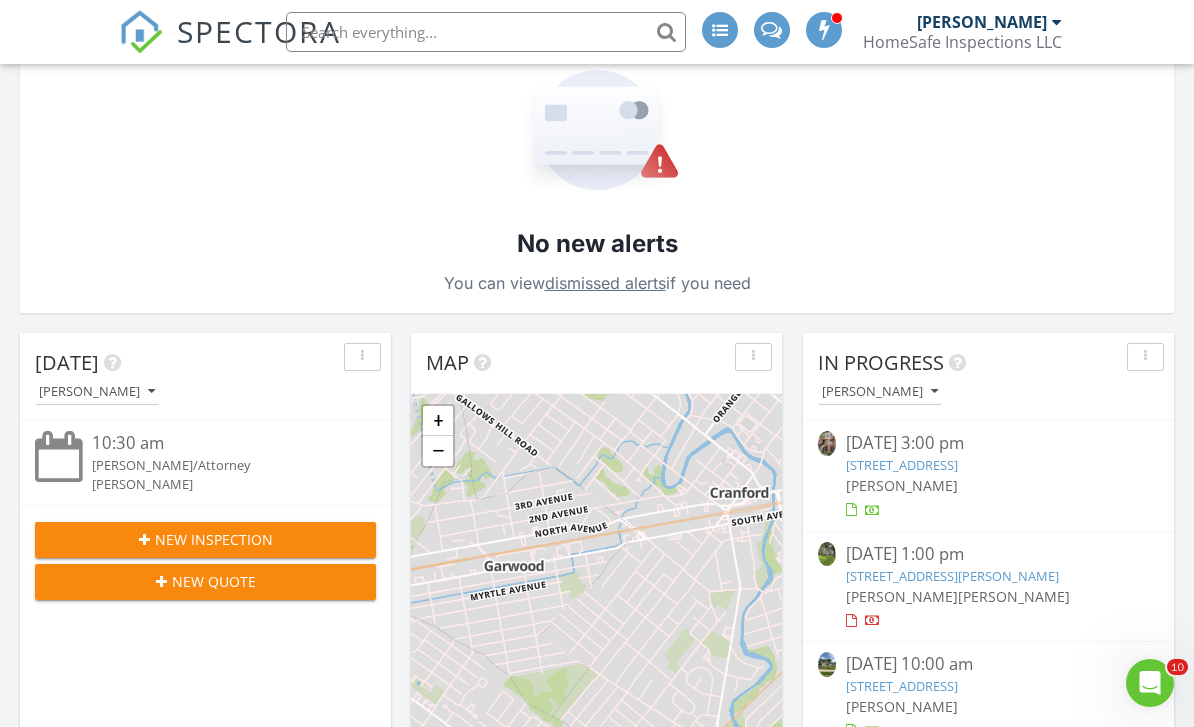 click on "New Inspection" at bounding box center (214, 539) 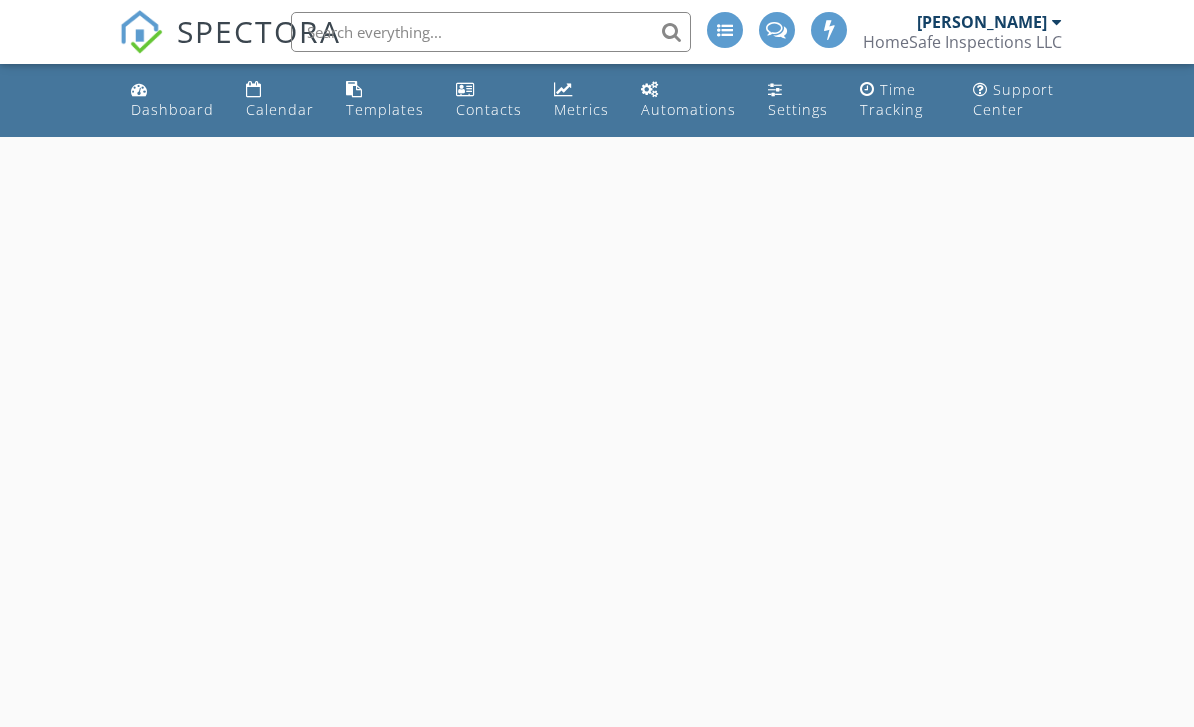 scroll, scrollTop: 0, scrollLeft: 0, axis: both 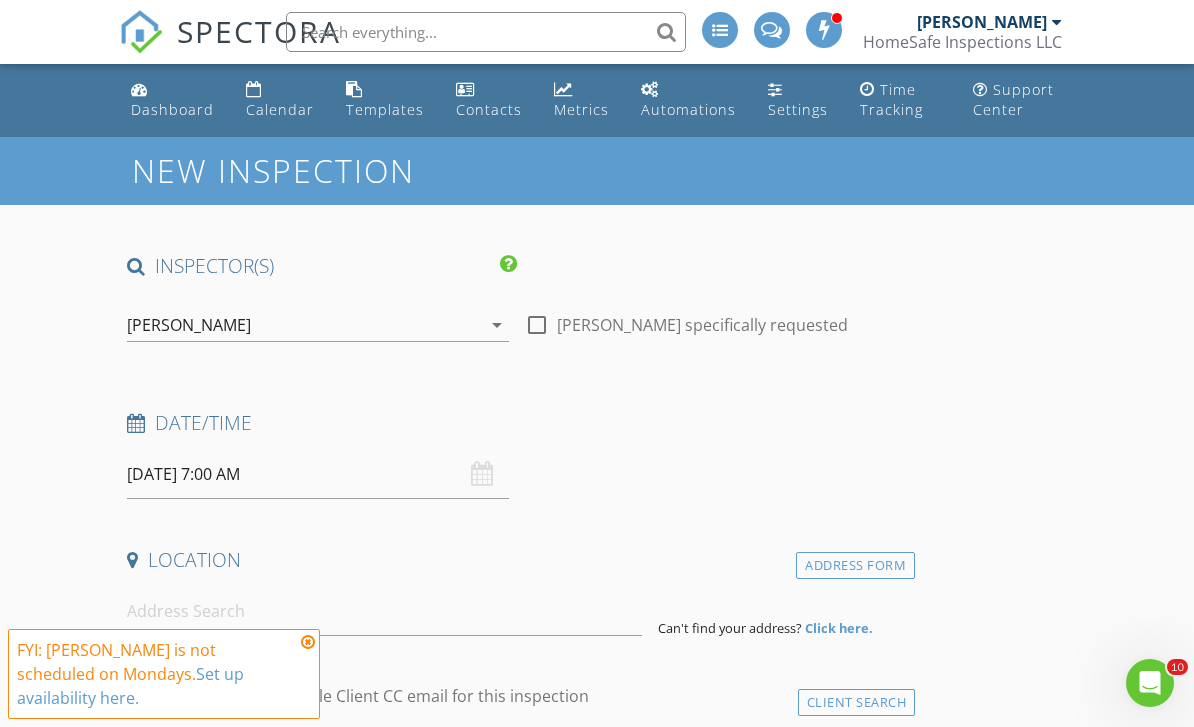 click at bounding box center (537, 333) 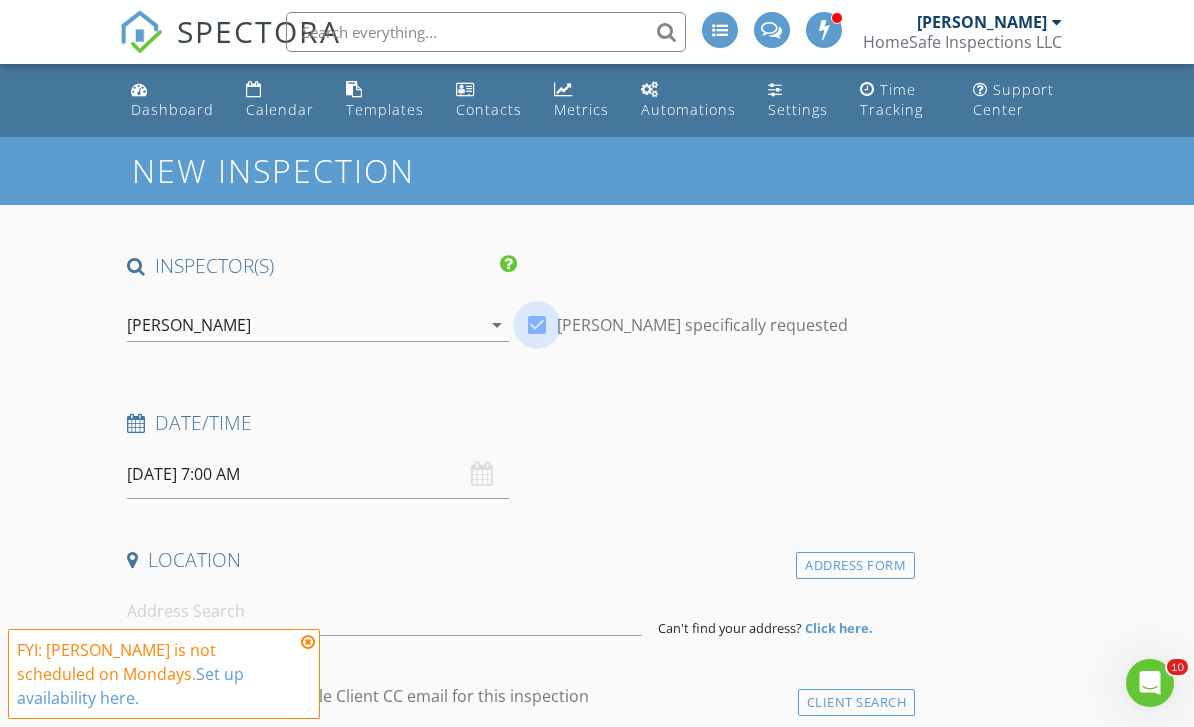click at bounding box center [537, 325] 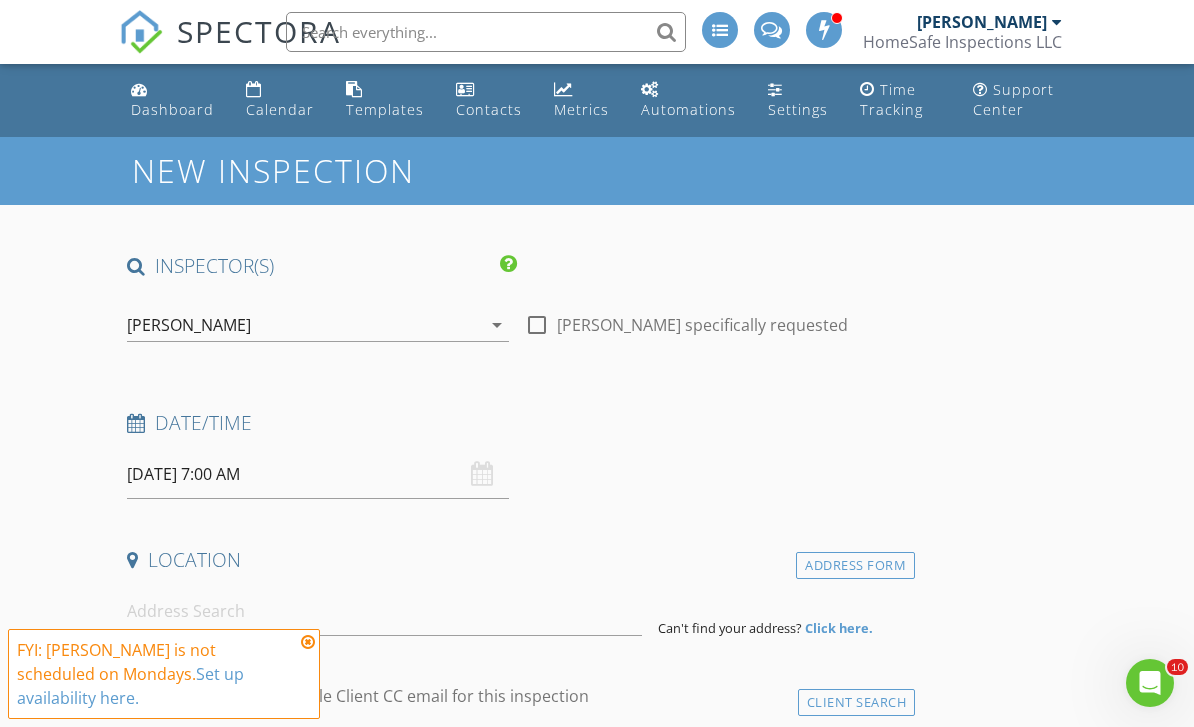 click on "[PERSON_NAME]" at bounding box center (304, 325) 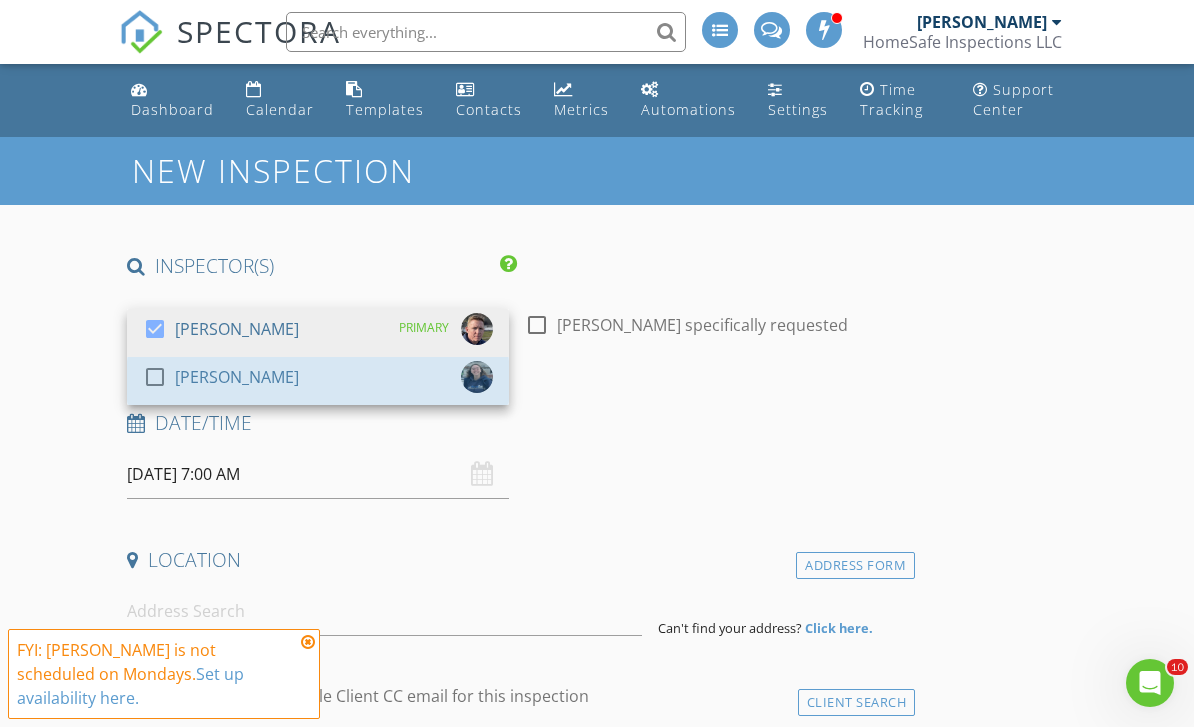 click on "[PERSON_NAME]" at bounding box center [237, 377] 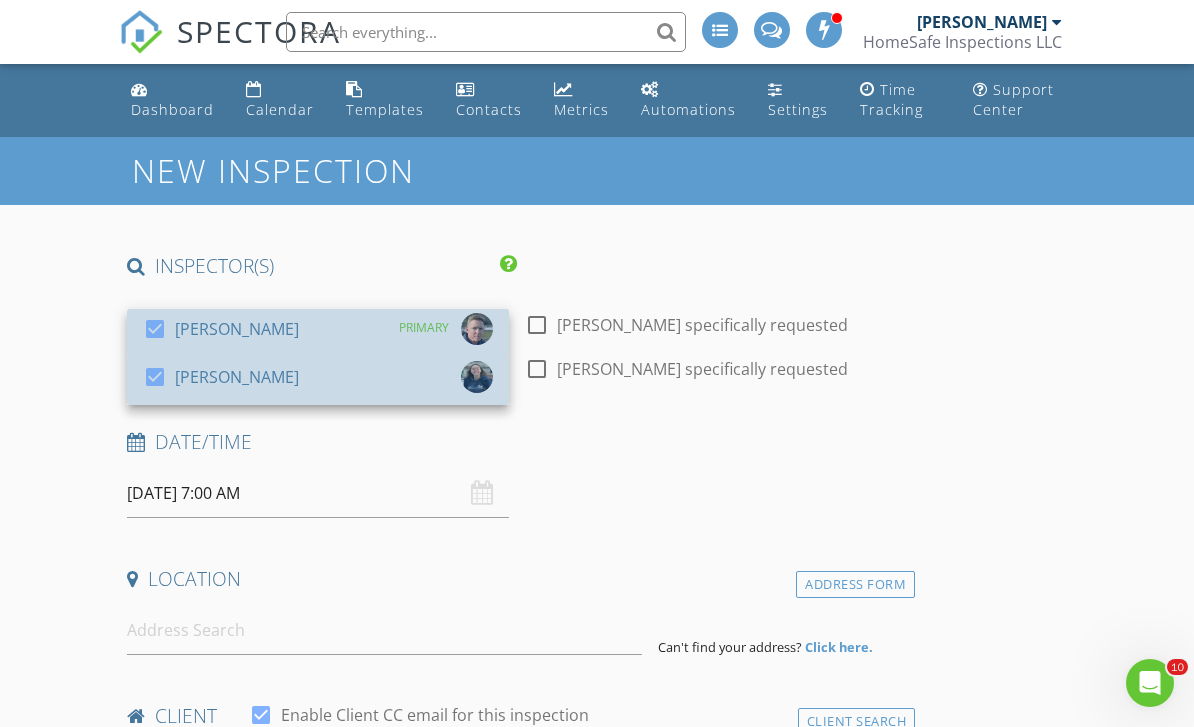 click on "[PERSON_NAME]" at bounding box center [237, 329] 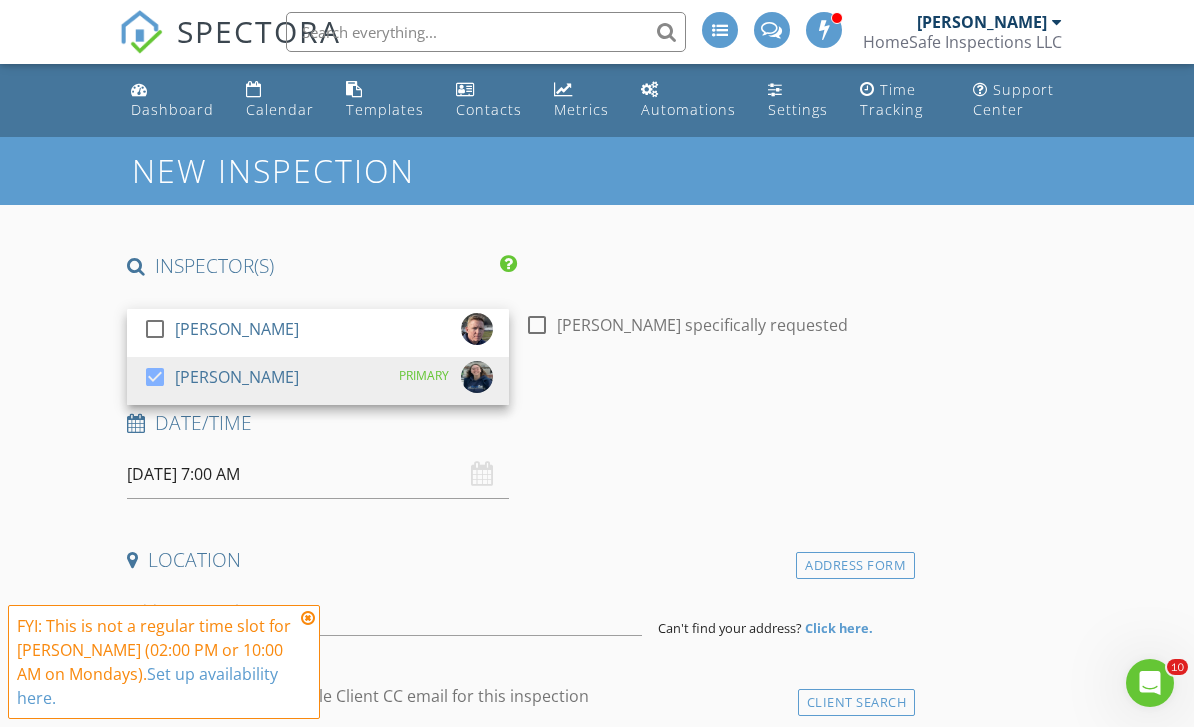 click on "[DATE] 7:00 AM" at bounding box center [318, 474] 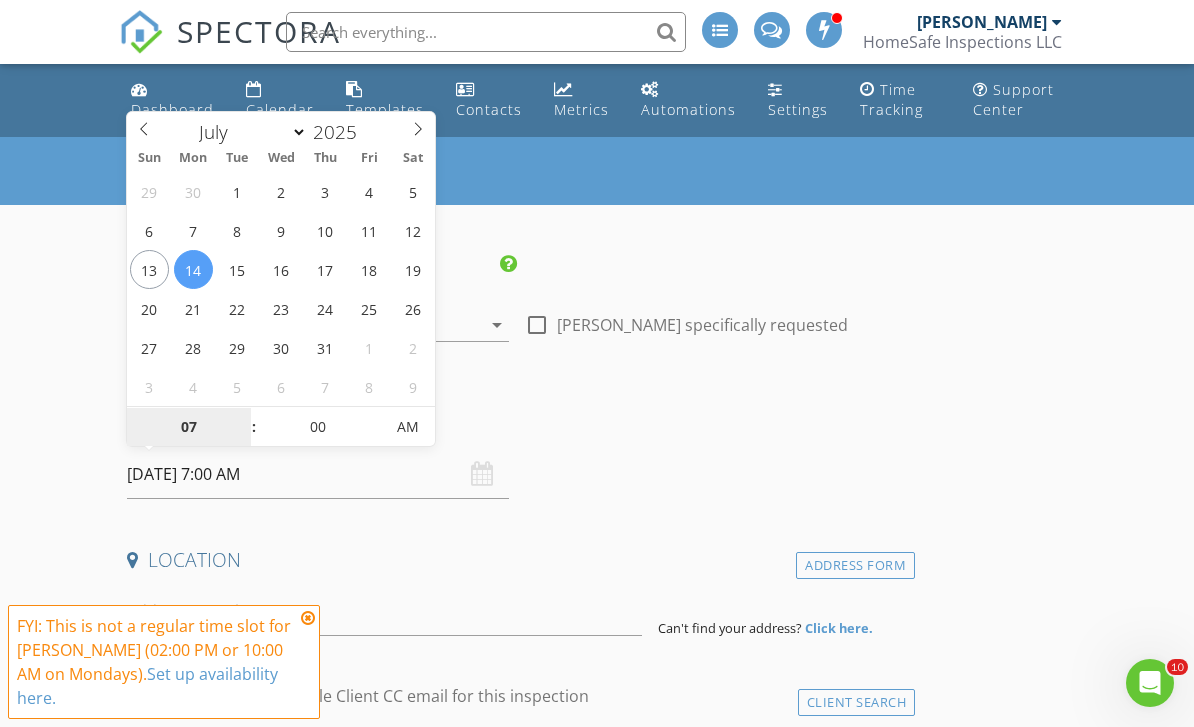 type on "[DATE] 7:00 AM" 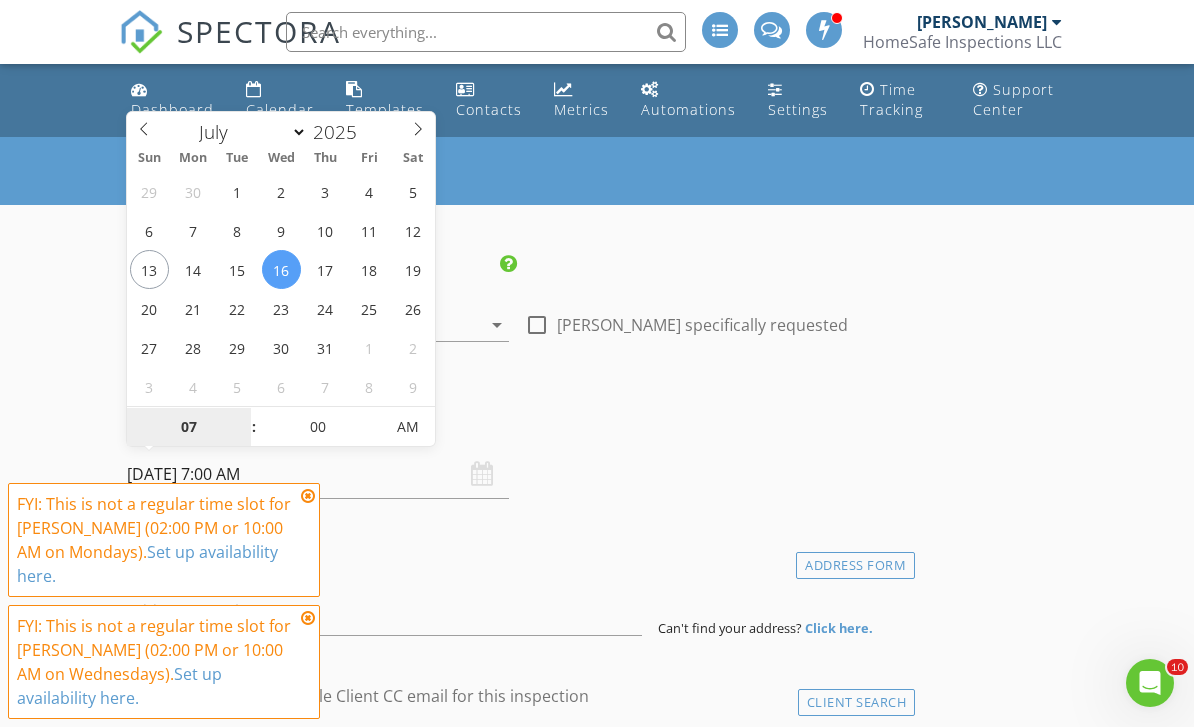 type on "9" 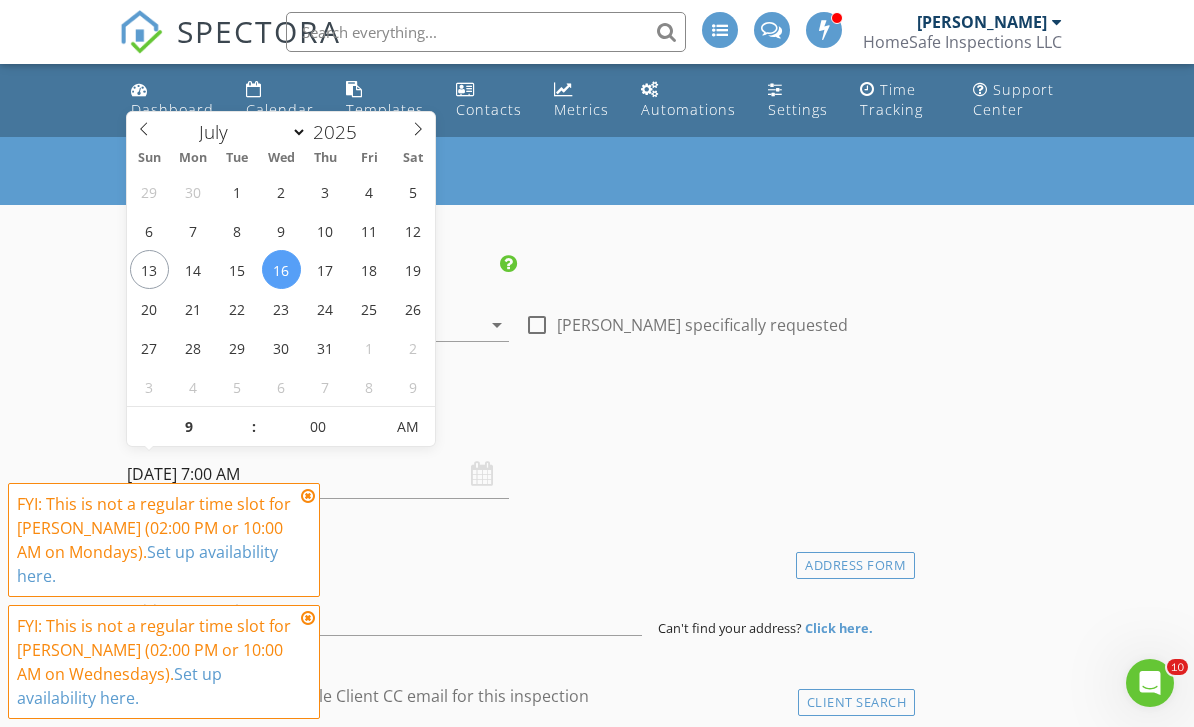 type on "[DATE] 9:00 AM" 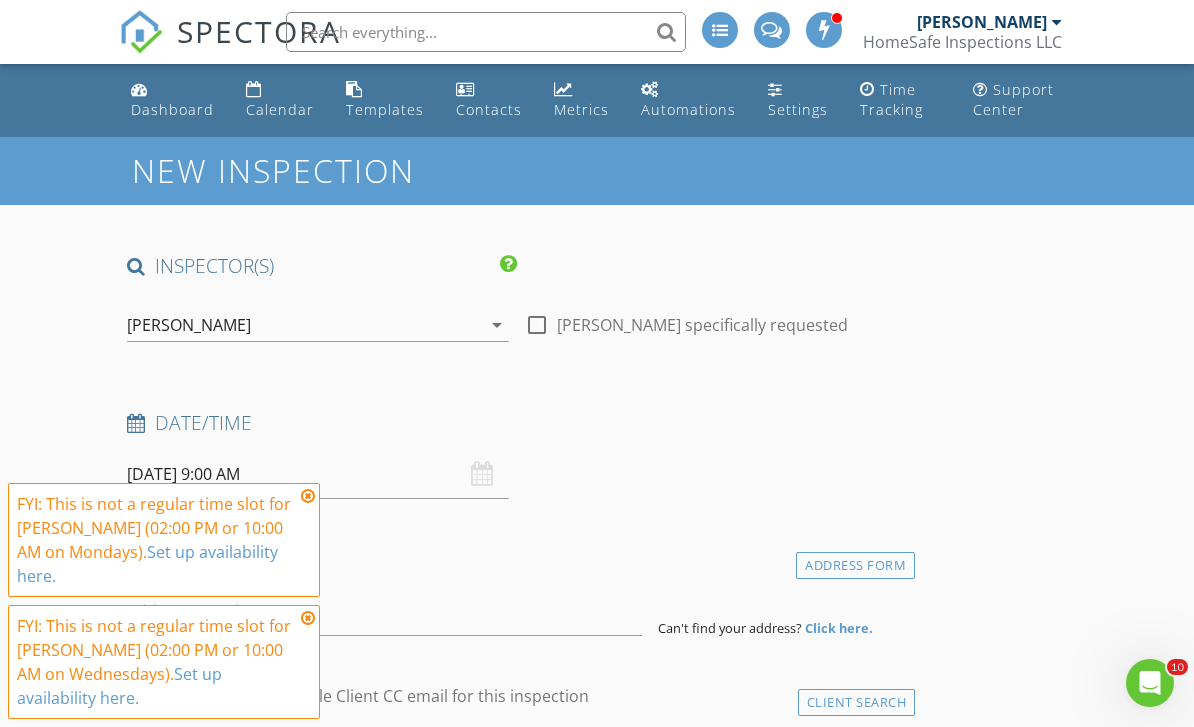 click on "Date/Time" at bounding box center (517, 423) 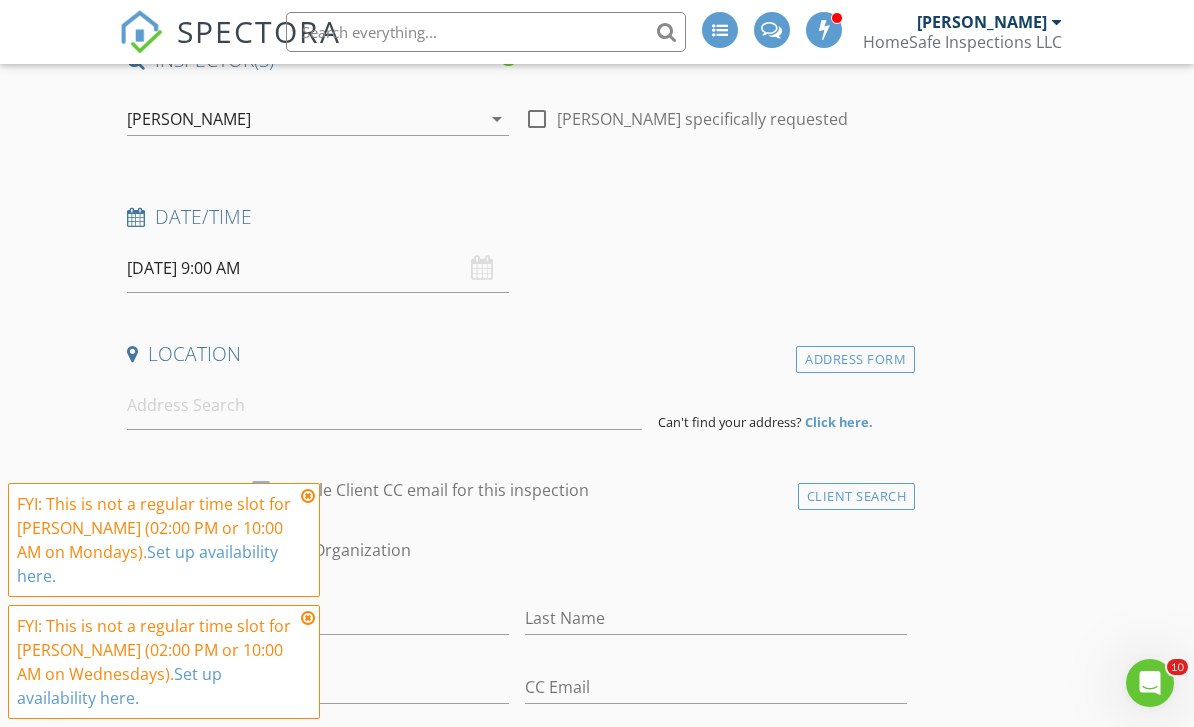 scroll, scrollTop: 191, scrollLeft: 0, axis: vertical 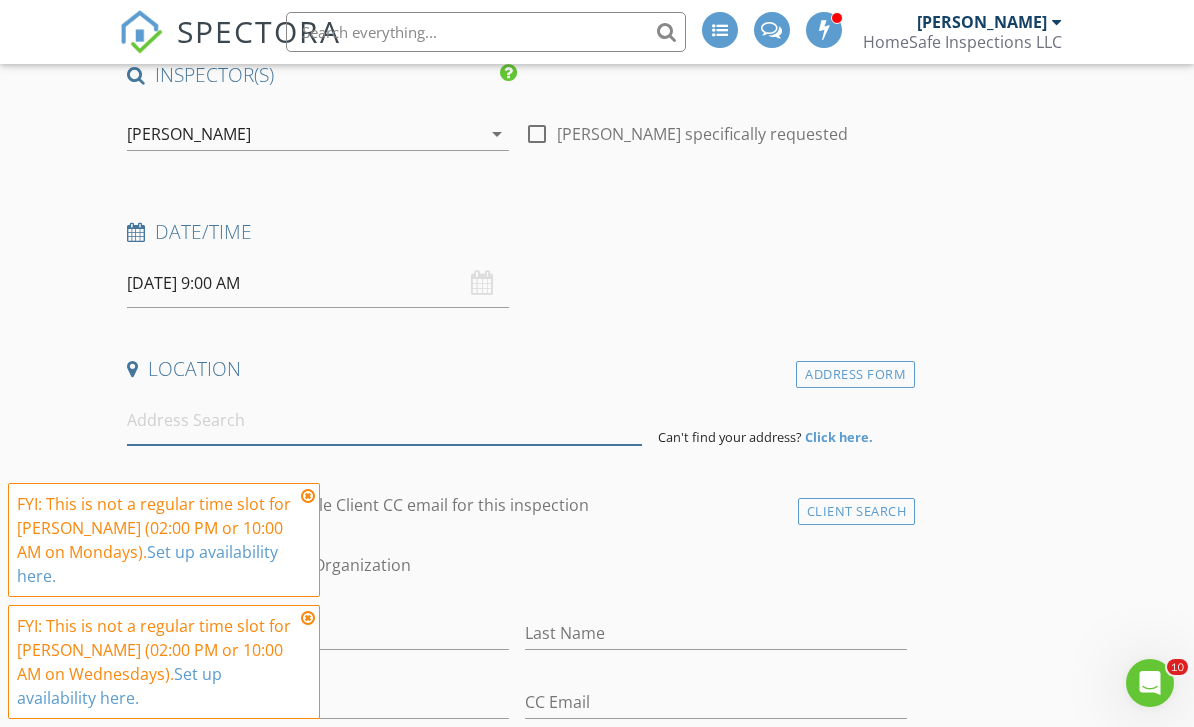 click at bounding box center [384, 420] 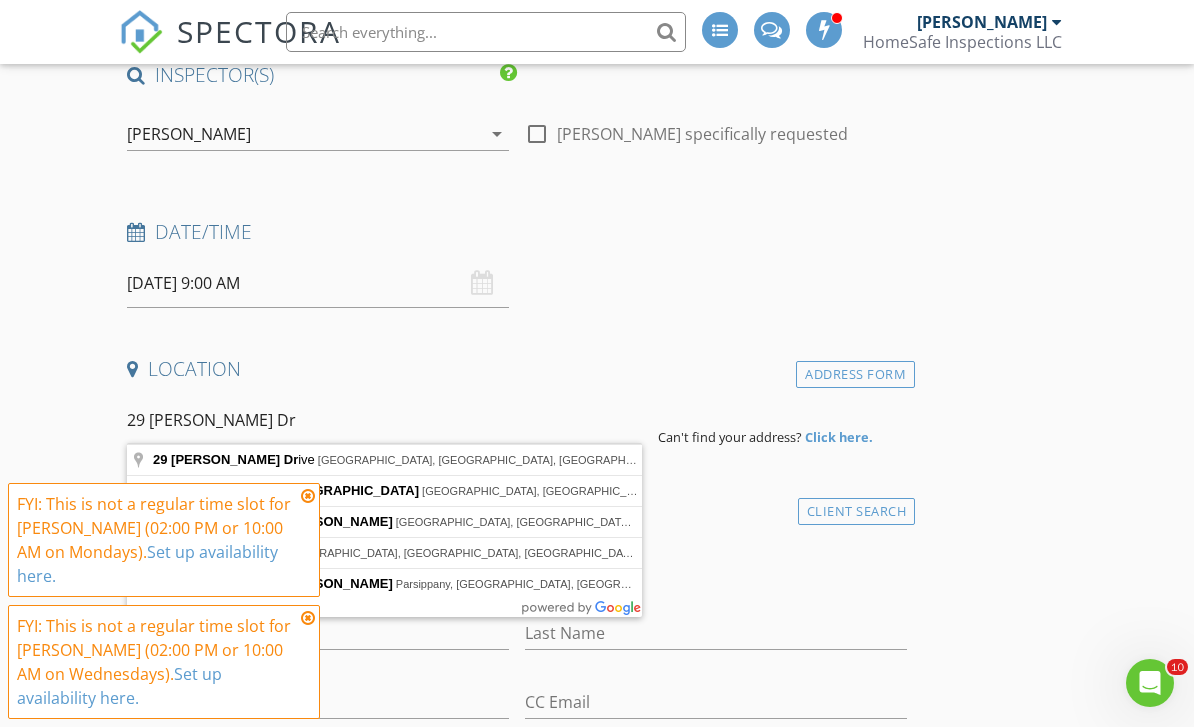 type on "29 Troy Drive, Springfield, NJ, USA" 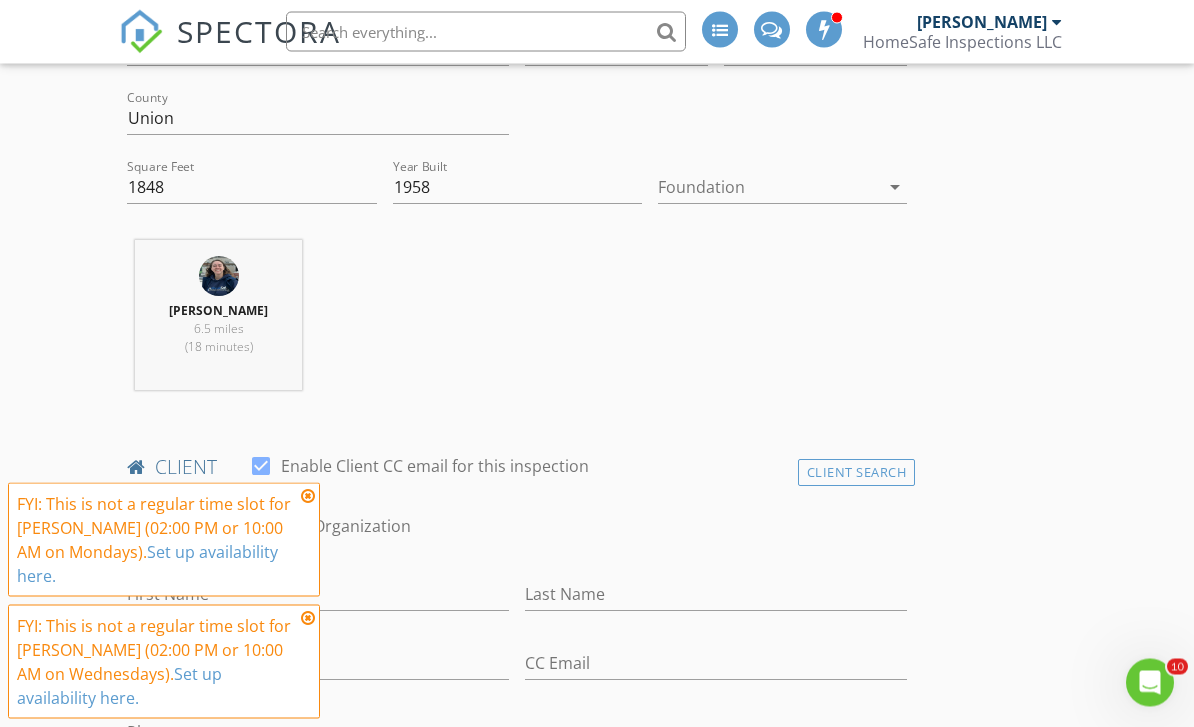 scroll, scrollTop: 639, scrollLeft: 0, axis: vertical 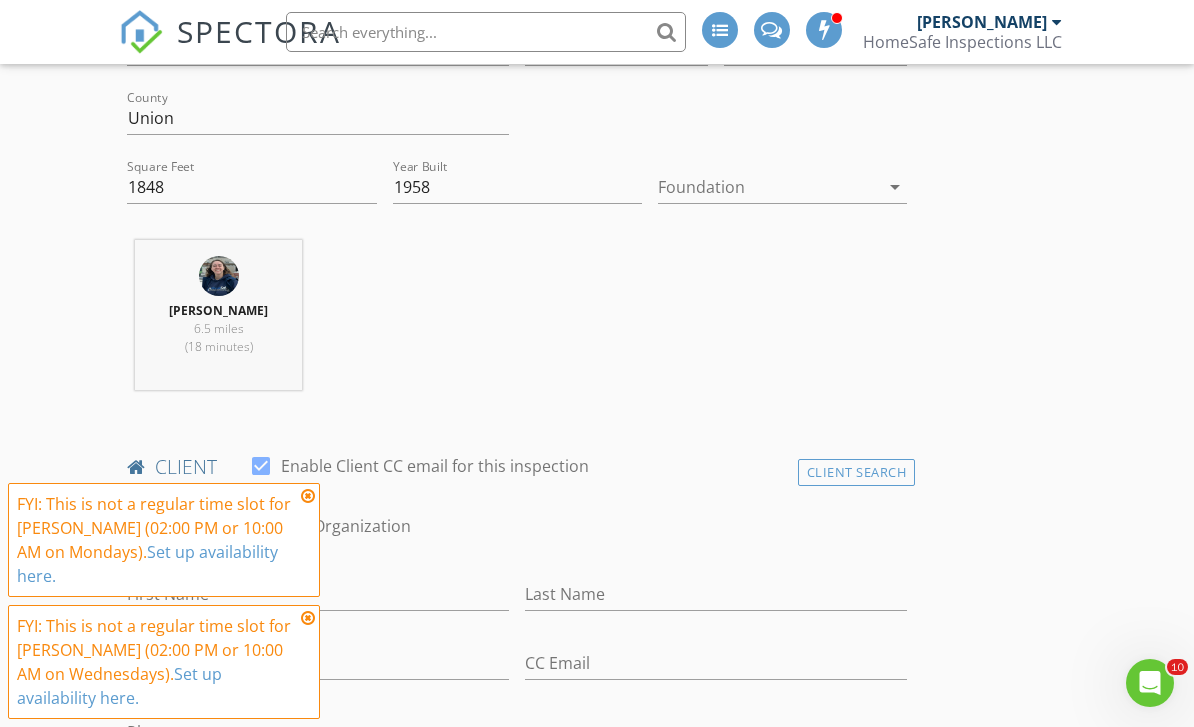 click at bounding box center (308, 496) 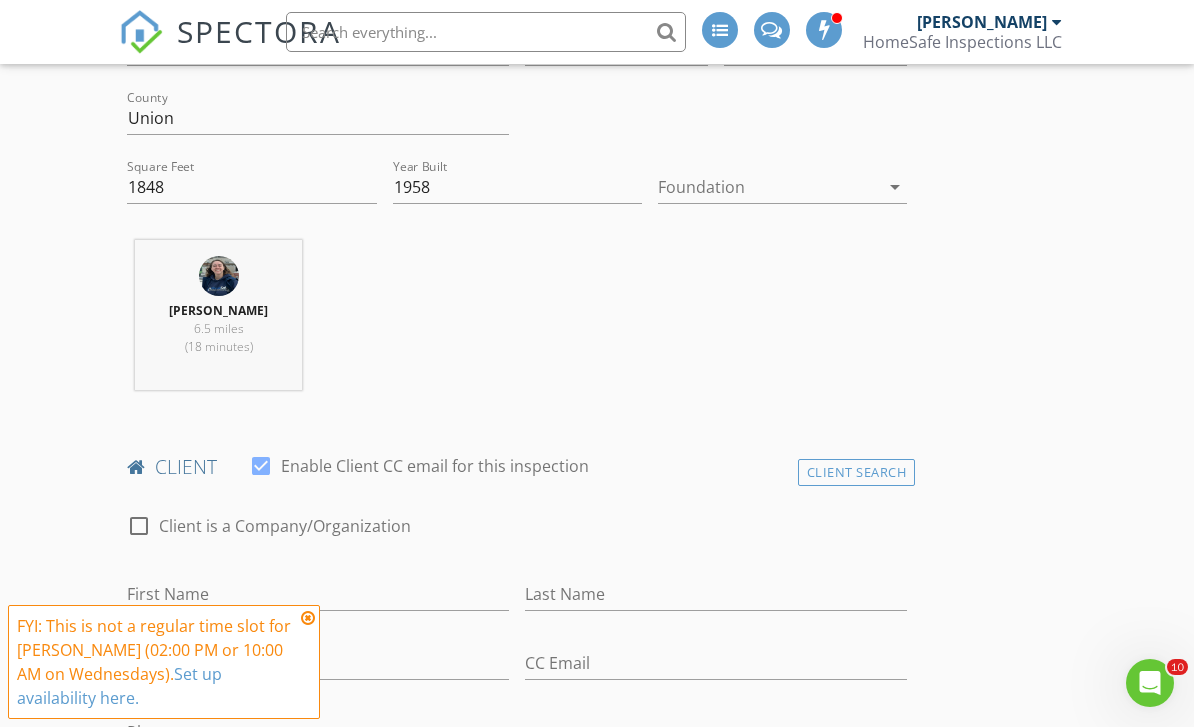 click at bounding box center (308, 618) 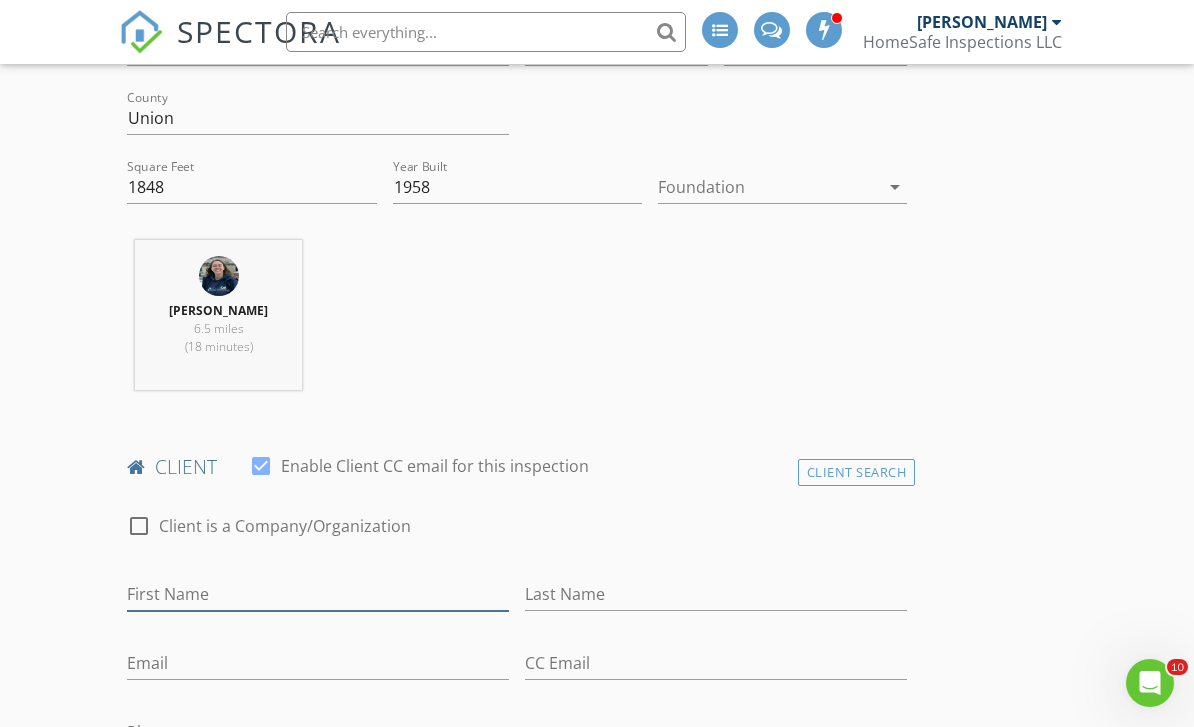click on "First Name" at bounding box center [318, 594] 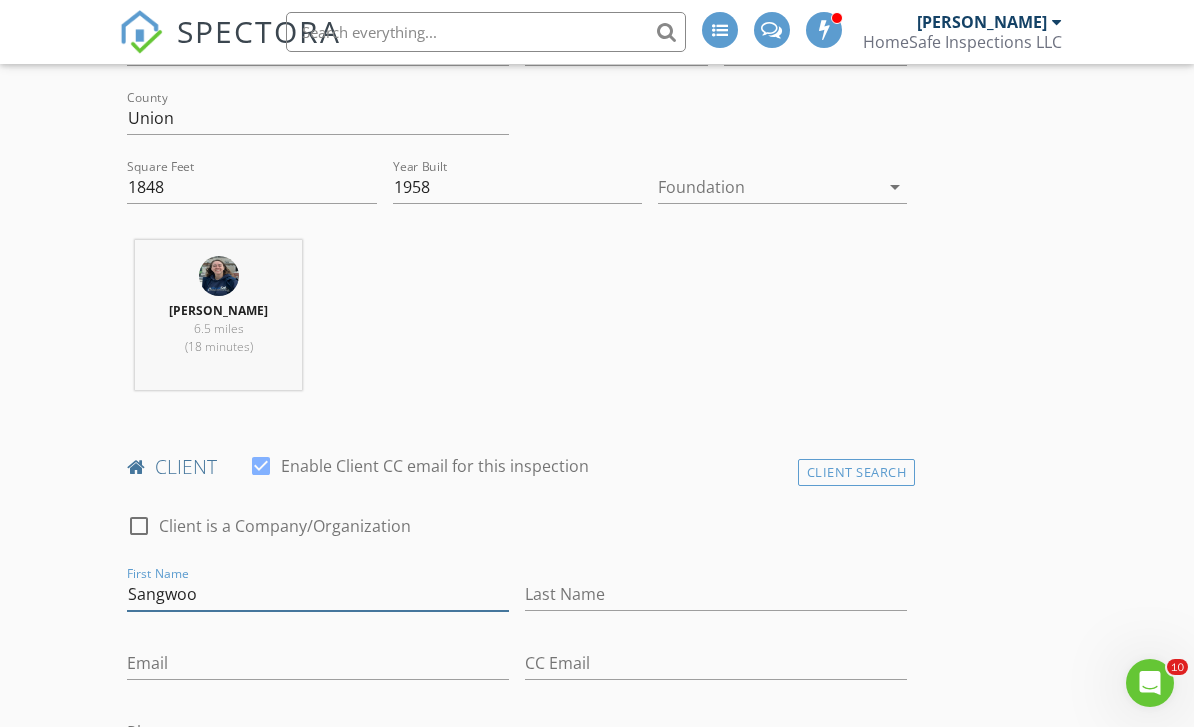 type on "Sangwoo" 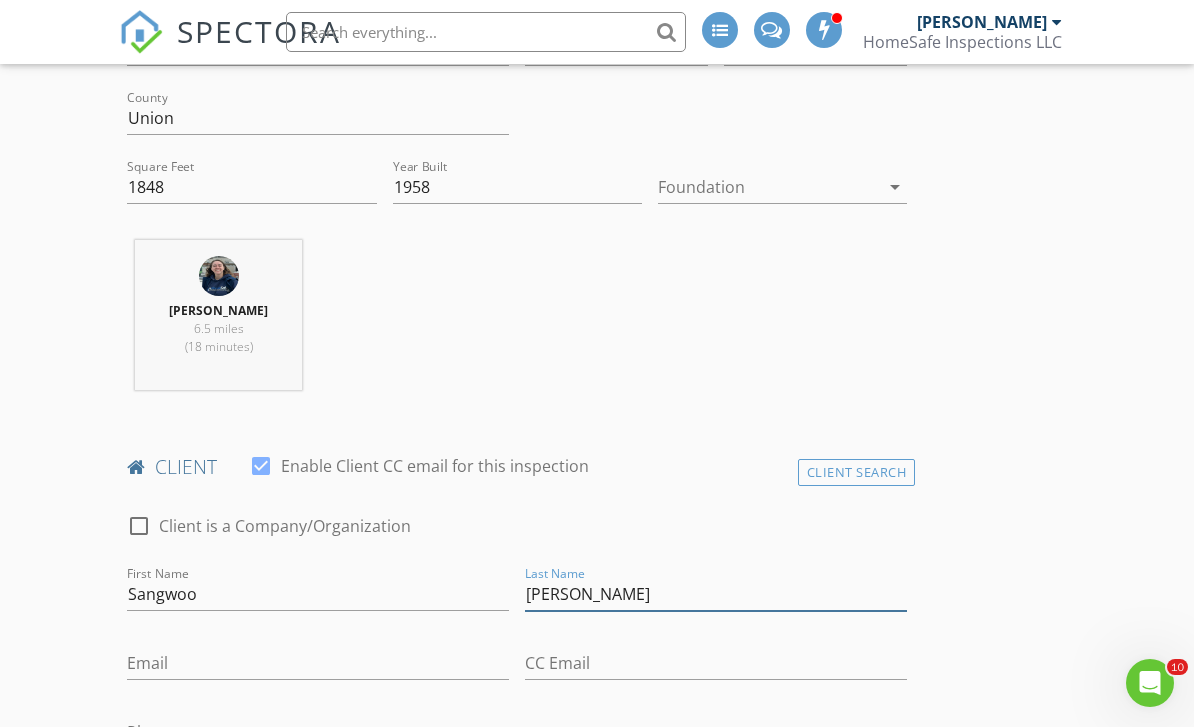 type on "[PERSON_NAME]" 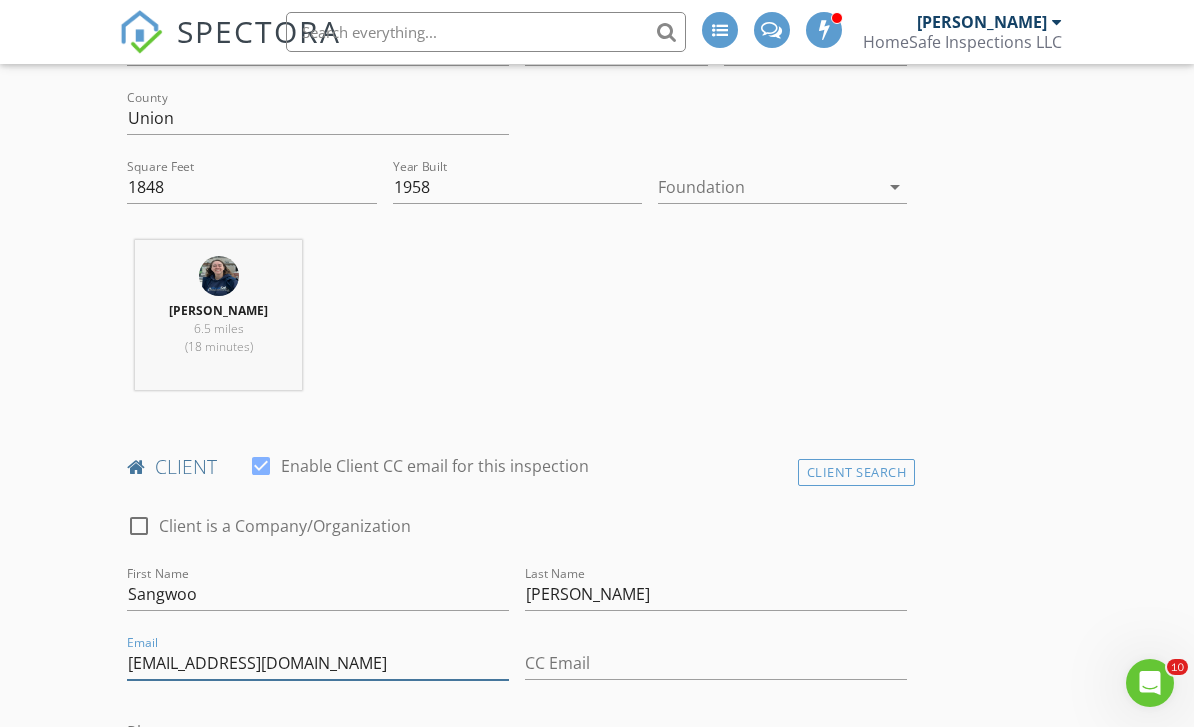 type on "[EMAIL_ADDRESS][DOMAIN_NAME]" 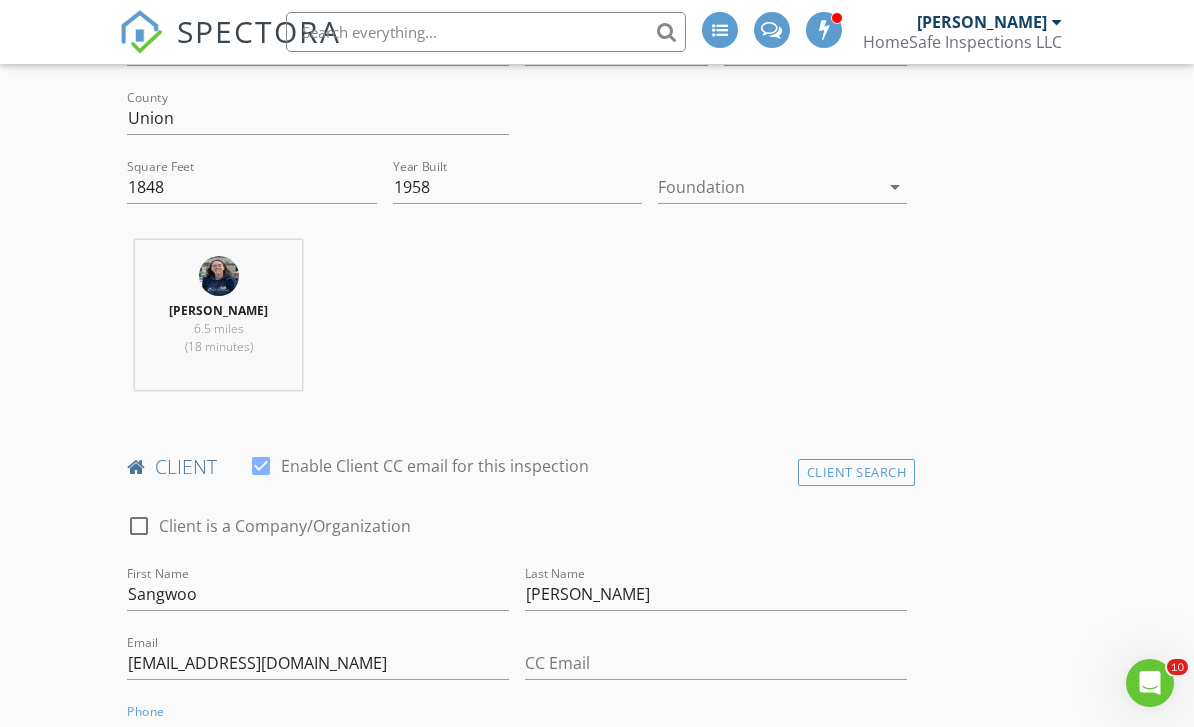 scroll, scrollTop: 938, scrollLeft: 0, axis: vertical 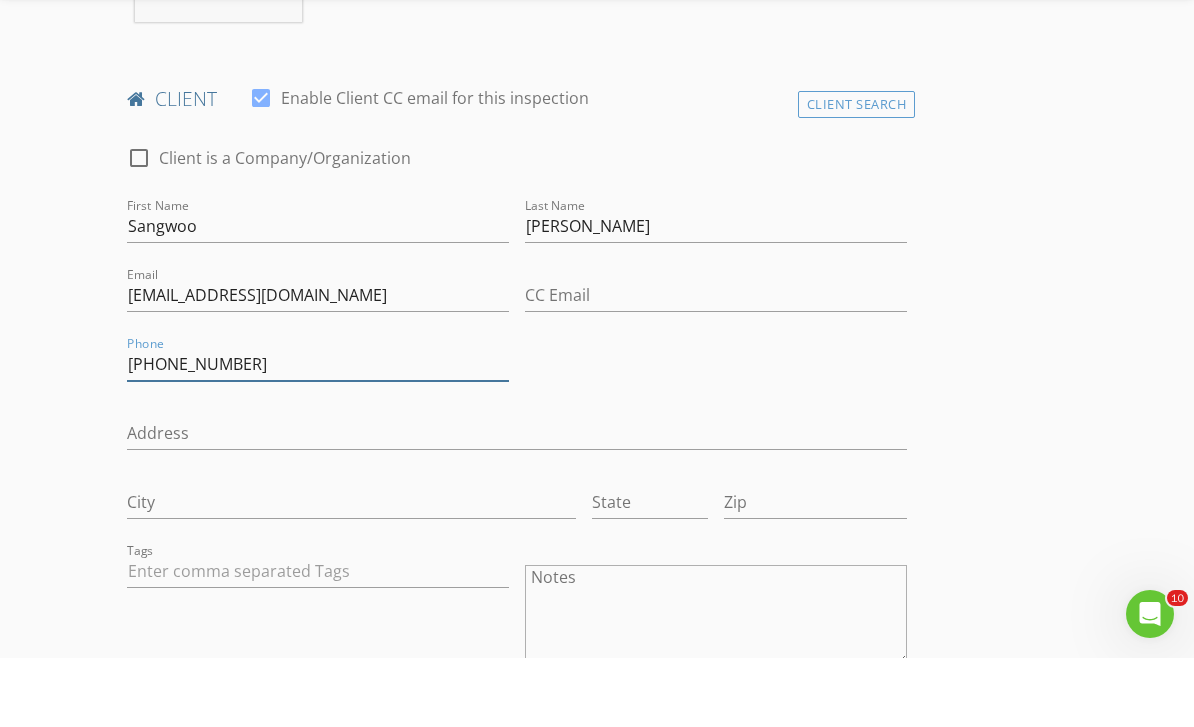type on "201-486-1062" 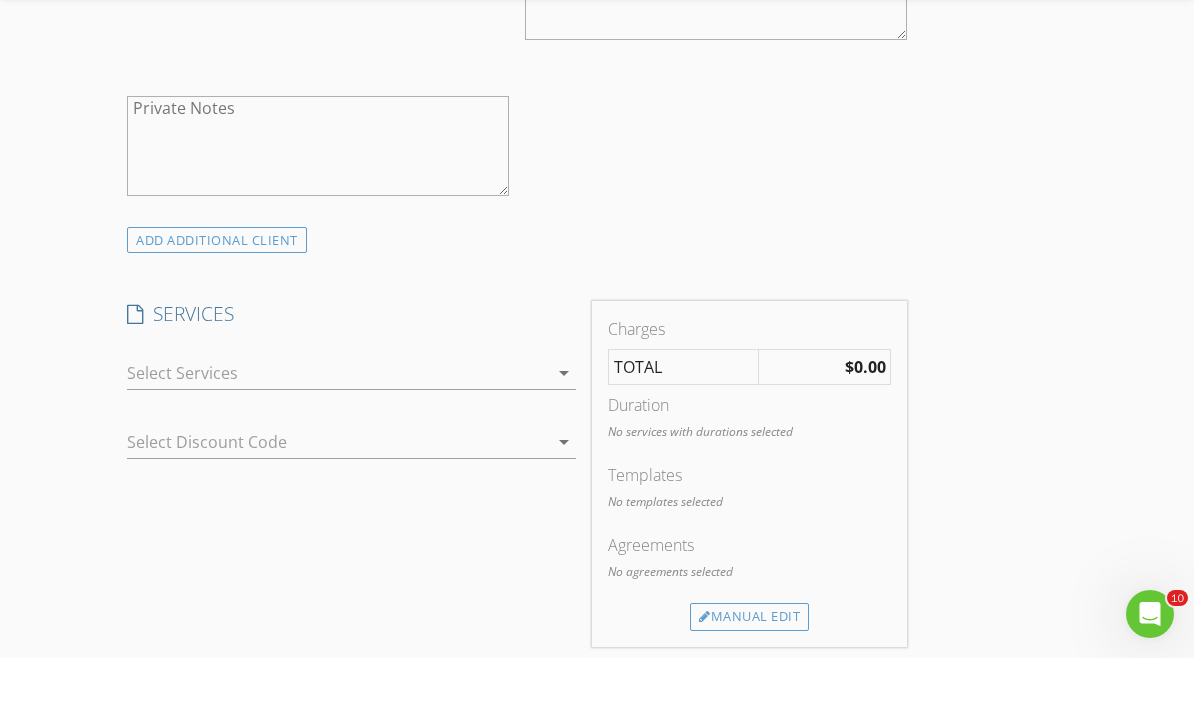 scroll, scrollTop: 1585, scrollLeft: 0, axis: vertical 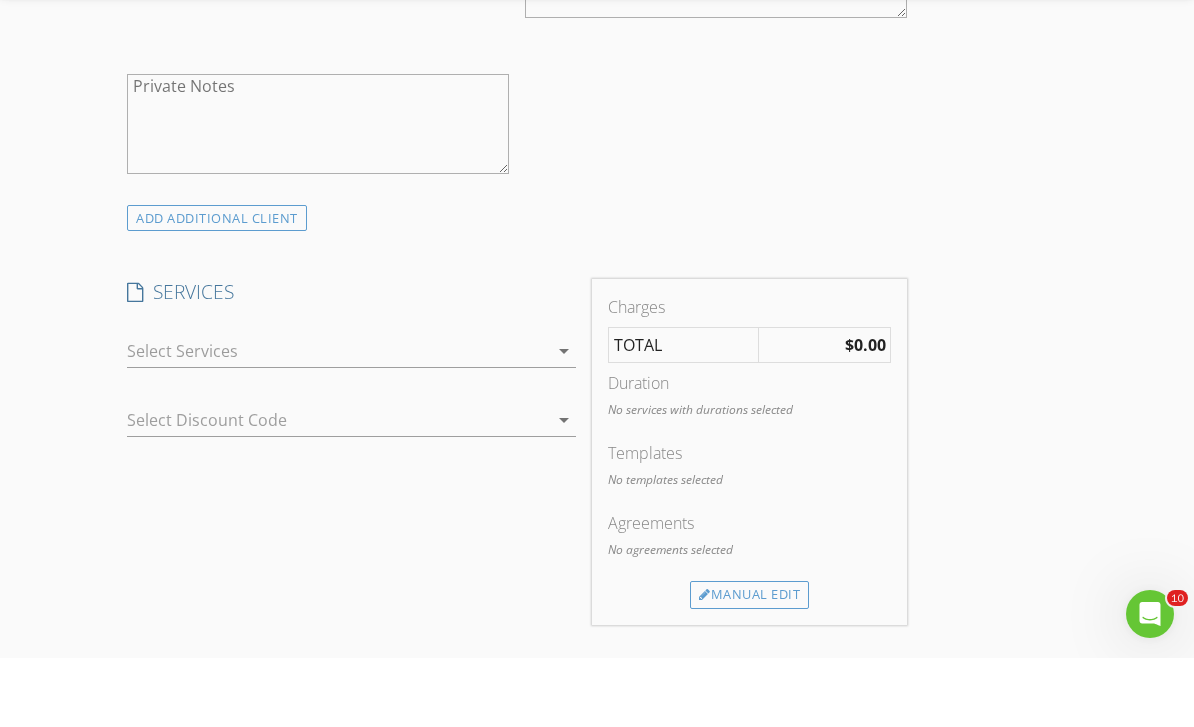 click at bounding box center [337, 420] 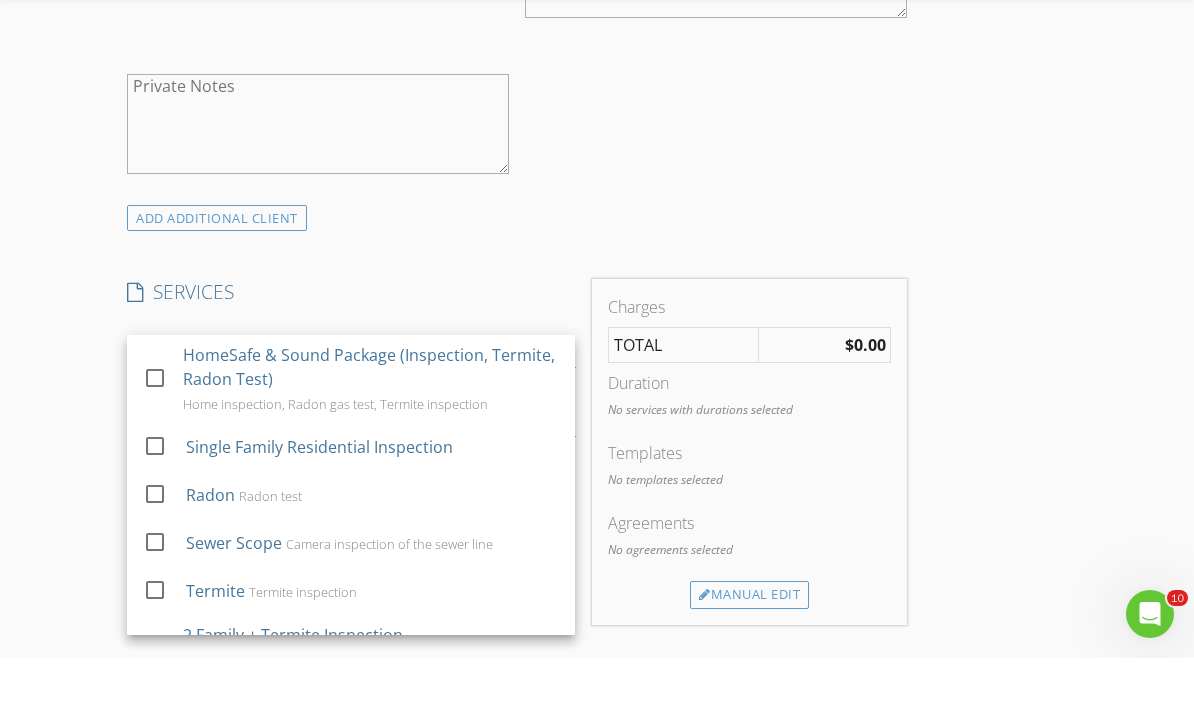 scroll, scrollTop: 1654, scrollLeft: 0, axis: vertical 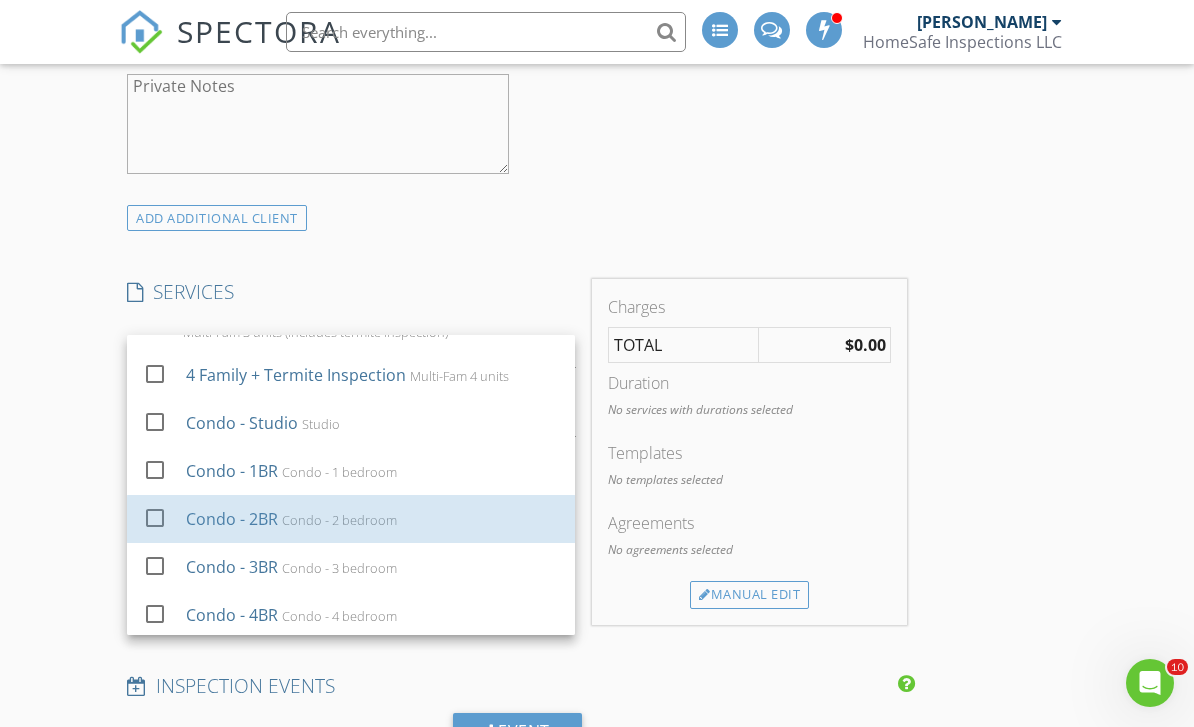click on "Condo - 2 bedroom" at bounding box center [339, 520] 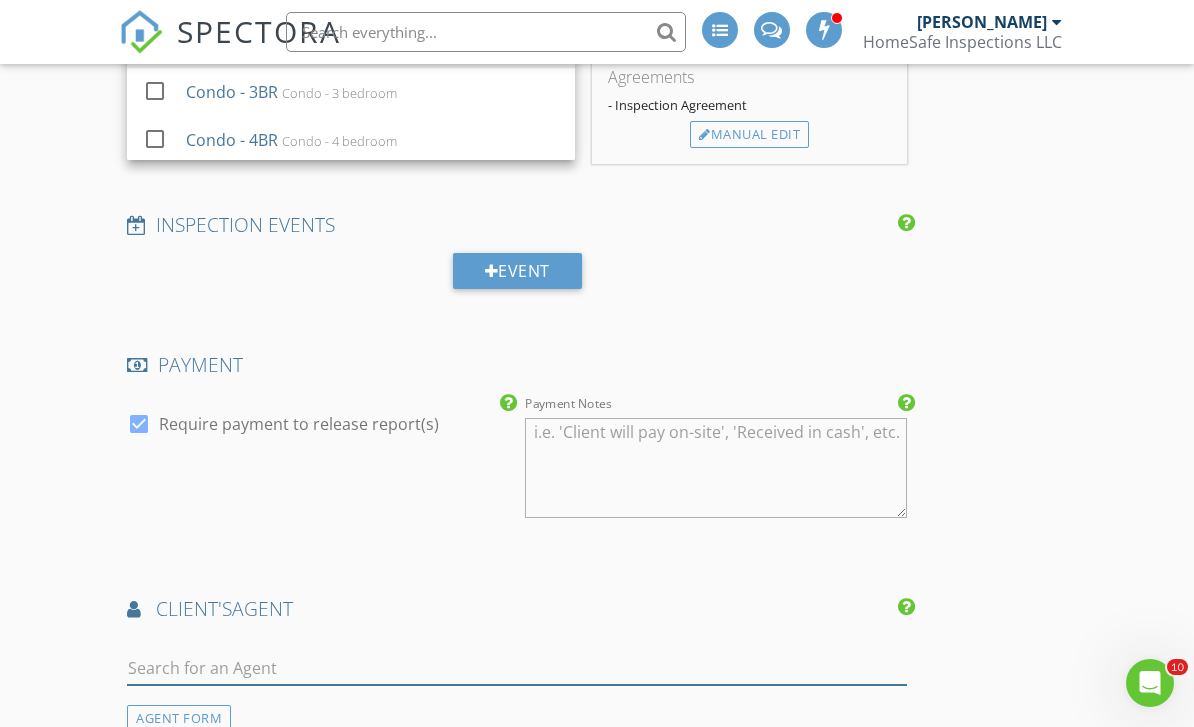 click at bounding box center [517, 668] 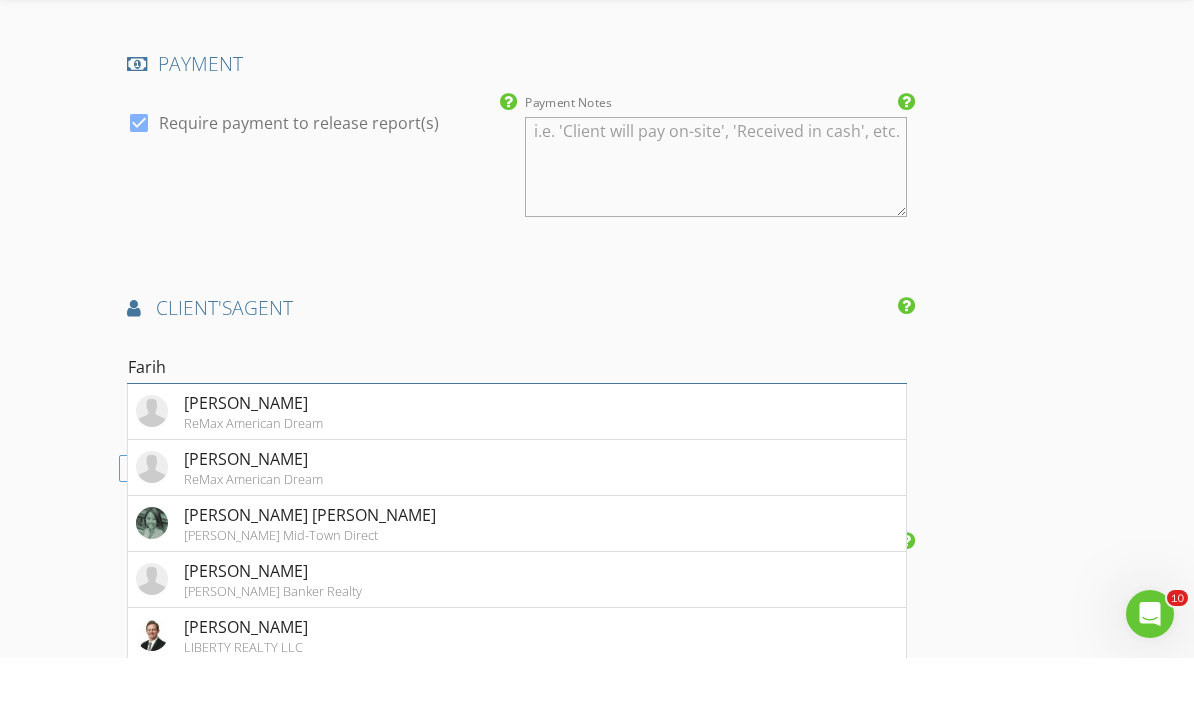 type on "Fariha" 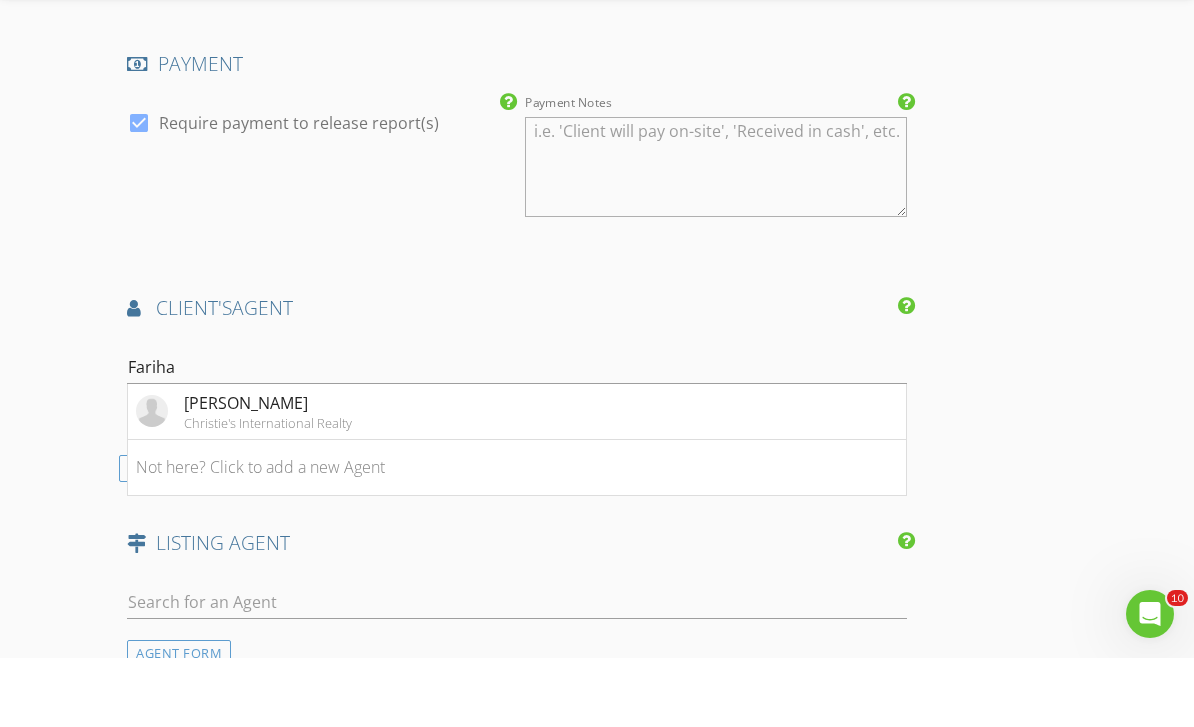 click on "Fariha Chougle" at bounding box center [268, 472] 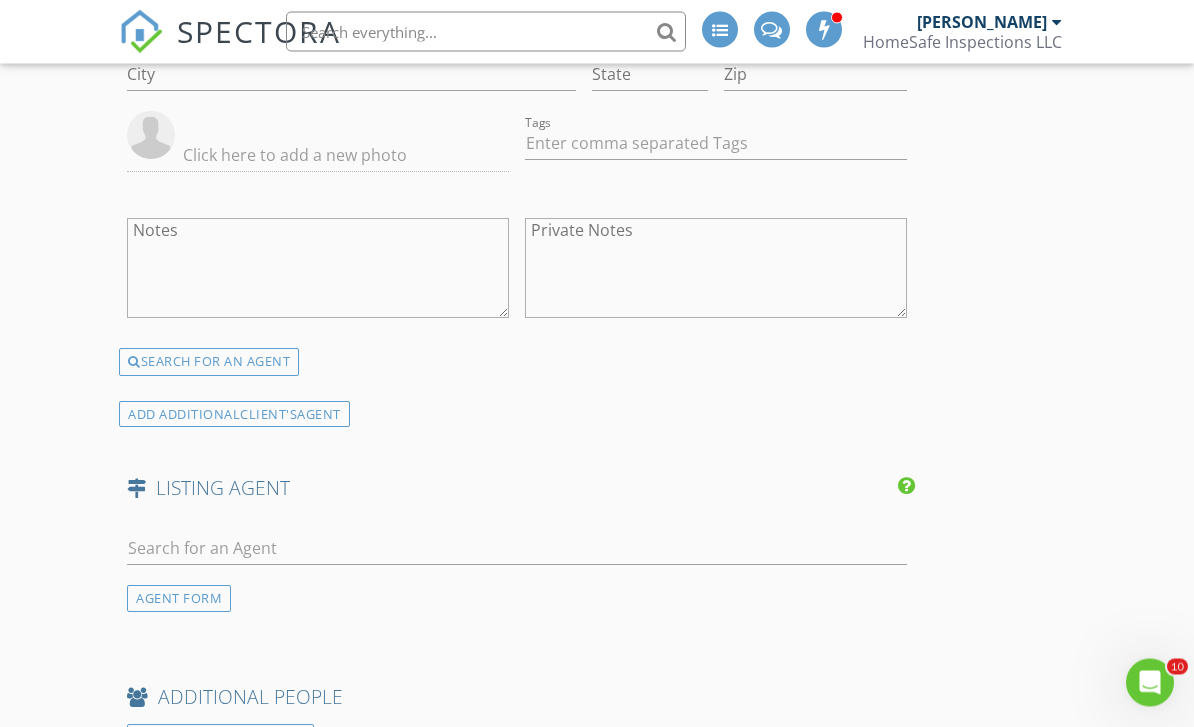 scroll, scrollTop: 3004, scrollLeft: 0, axis: vertical 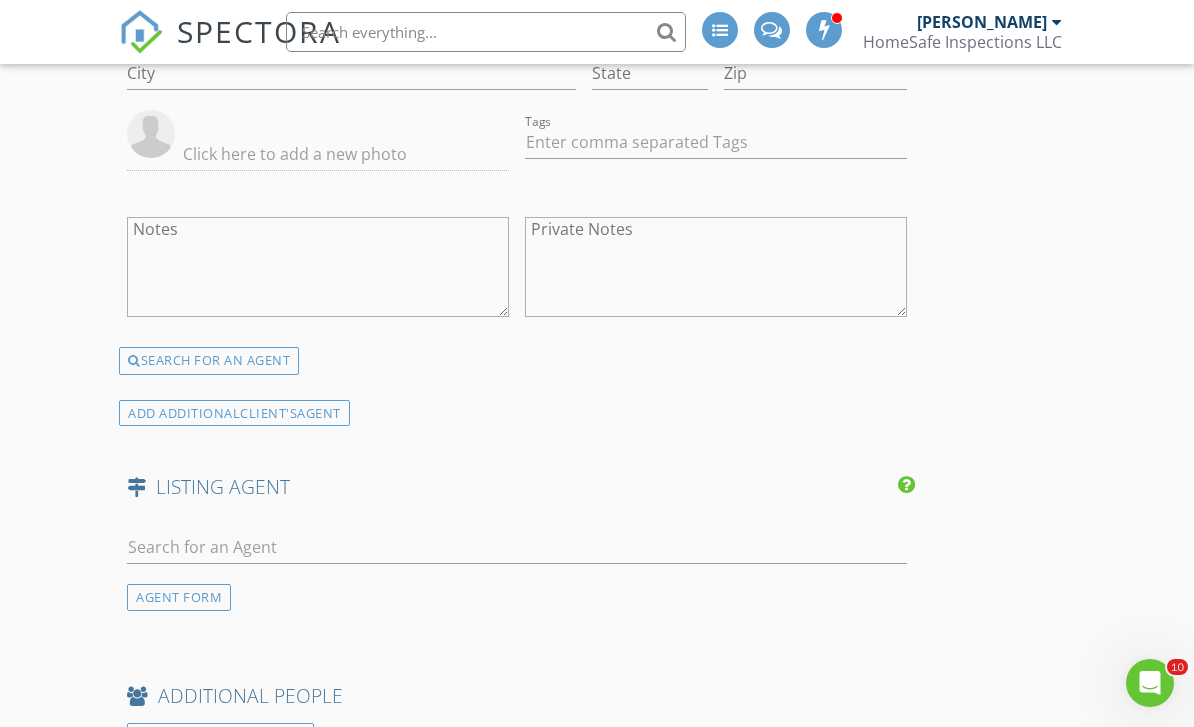click on "AGENT FORM" at bounding box center [179, 597] 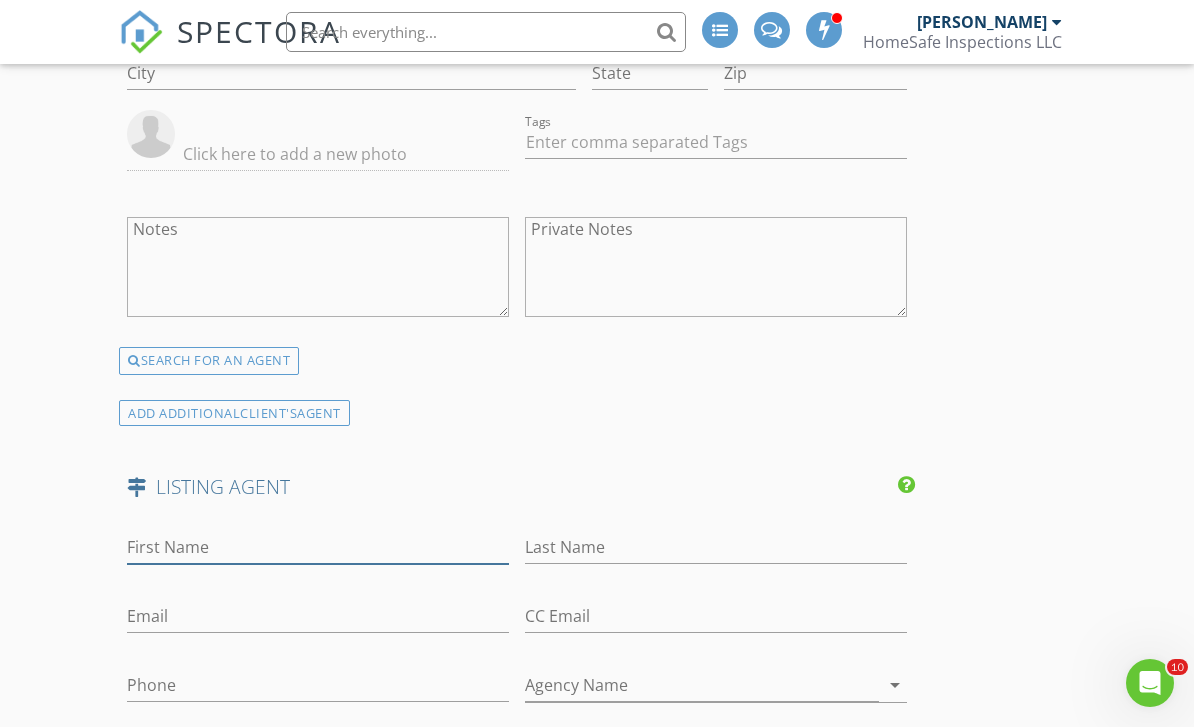 click on "First Name" at bounding box center [318, 547] 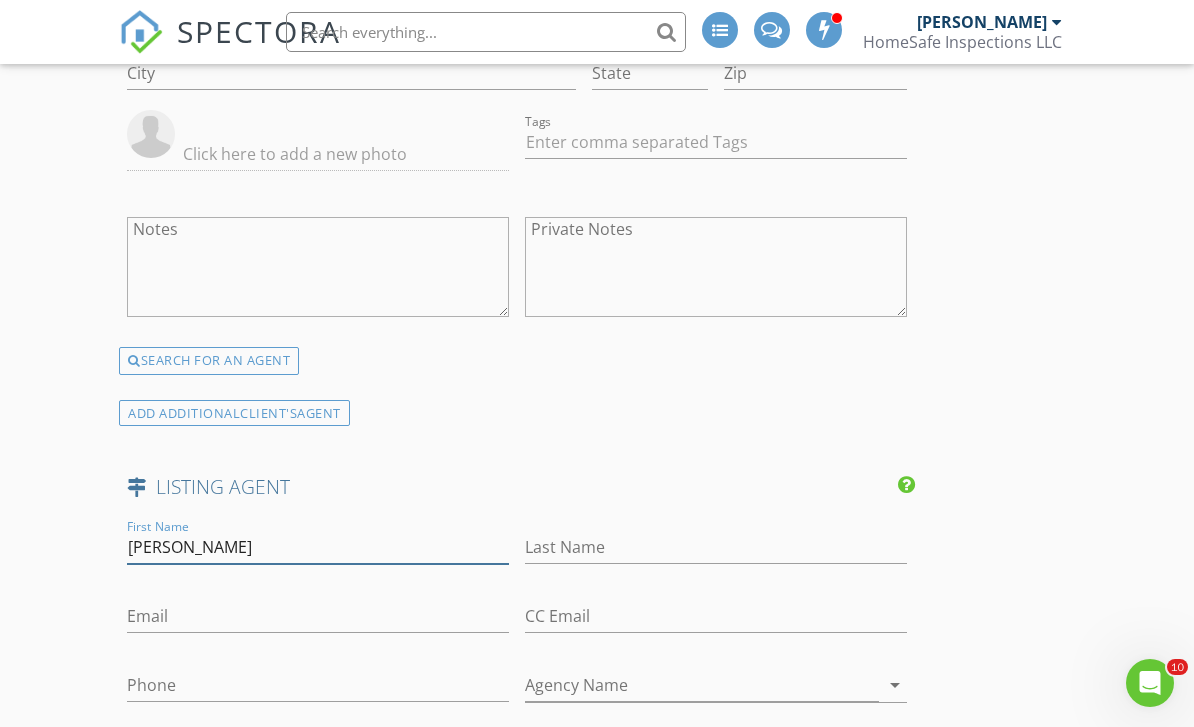 type on "Audrey" 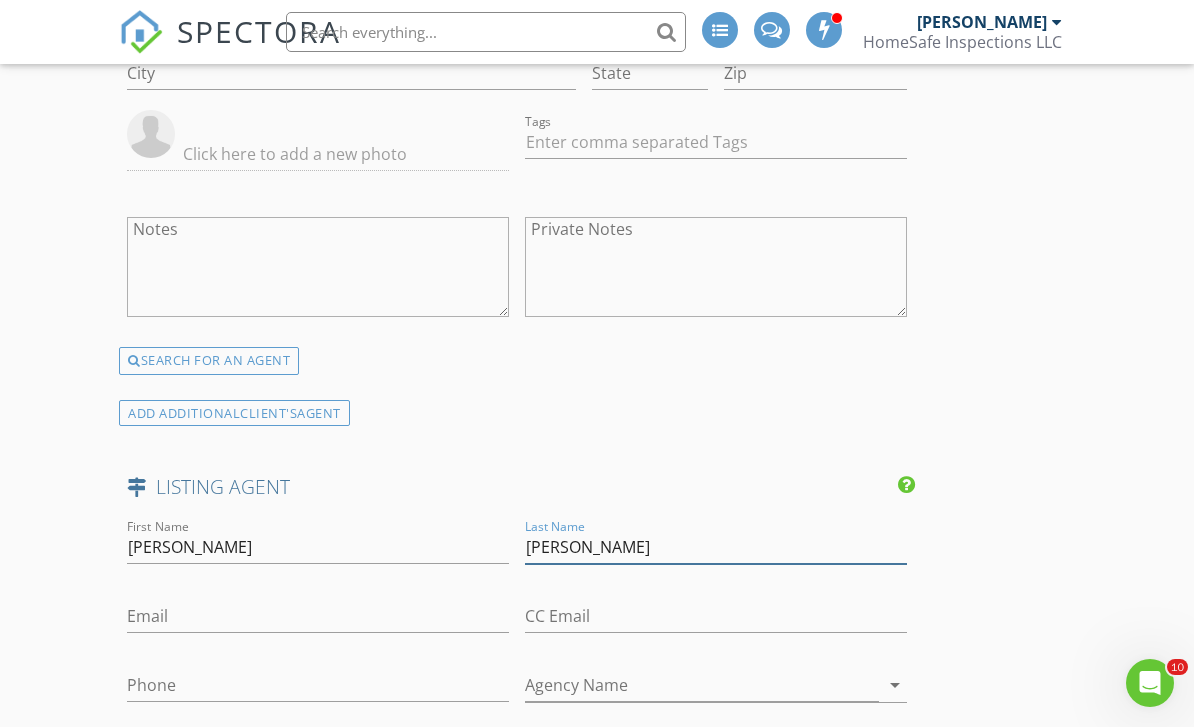 type on "Porter Plummer" 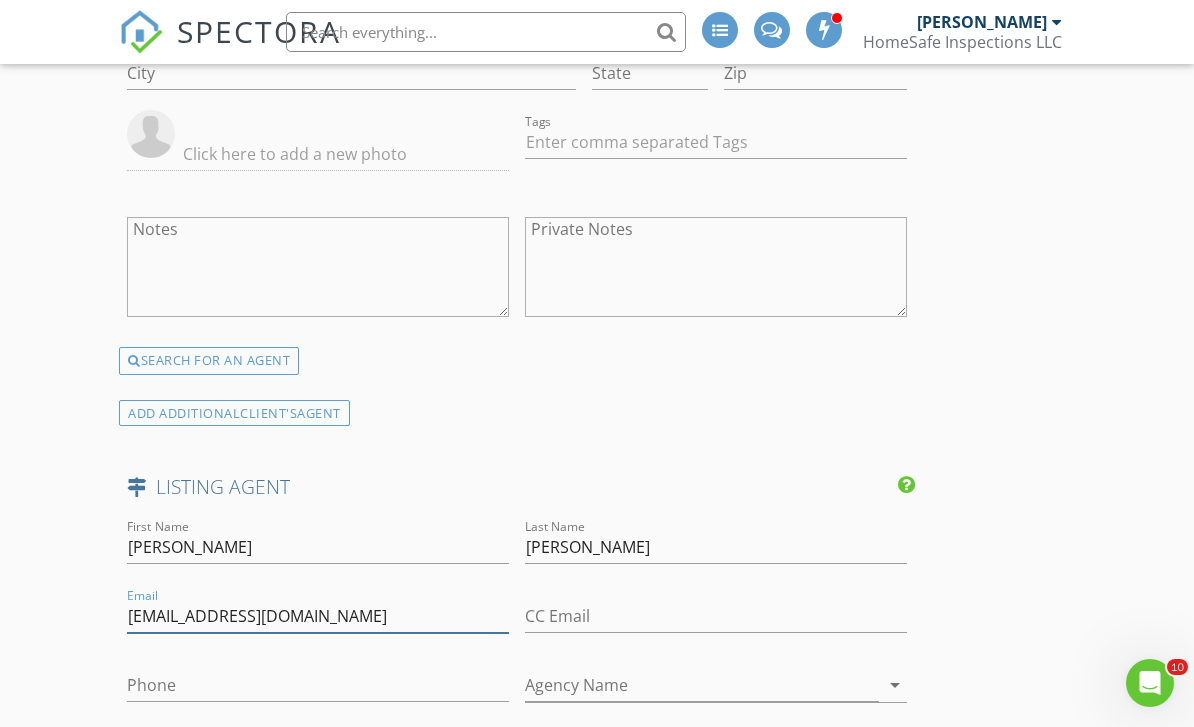 type on "aprealtor2000@gmail.com" 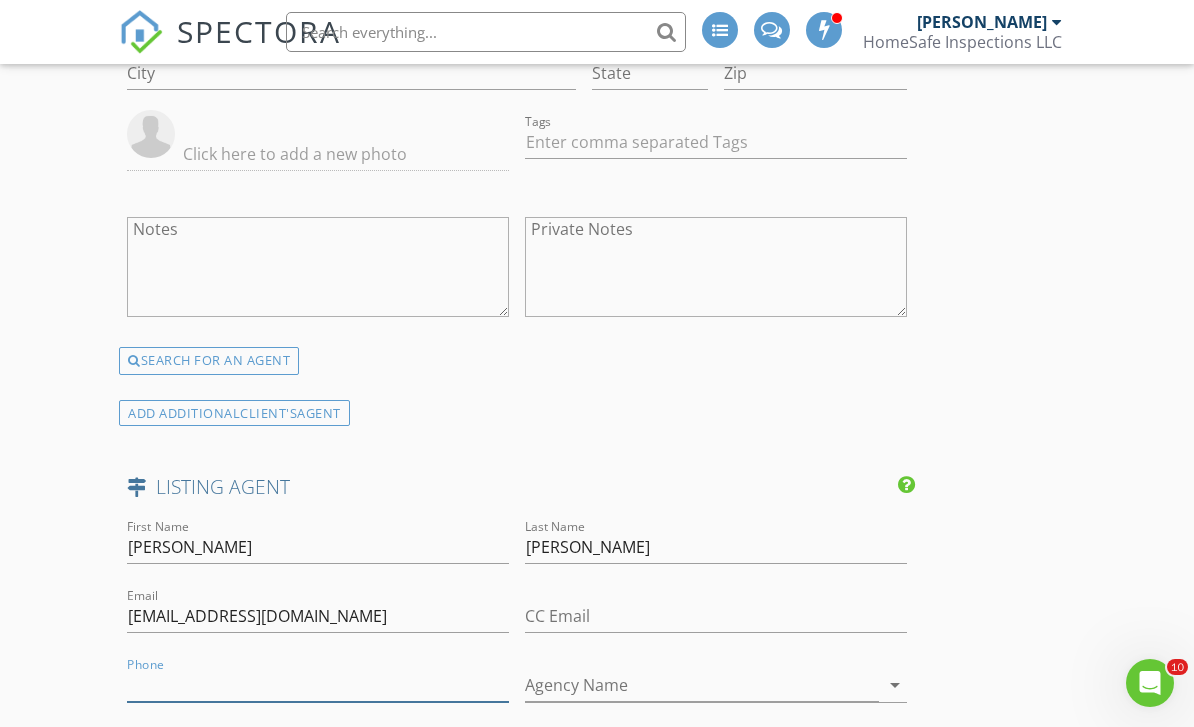 scroll, scrollTop: 3251, scrollLeft: 0, axis: vertical 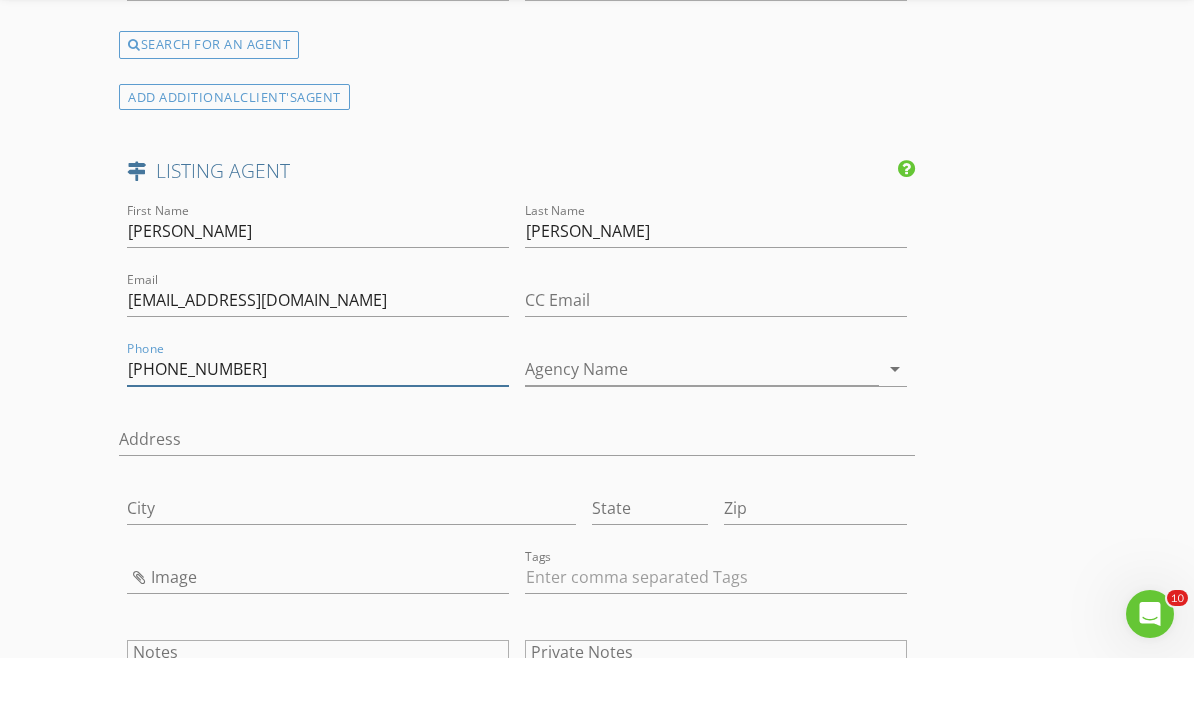type on "973-204-5256" 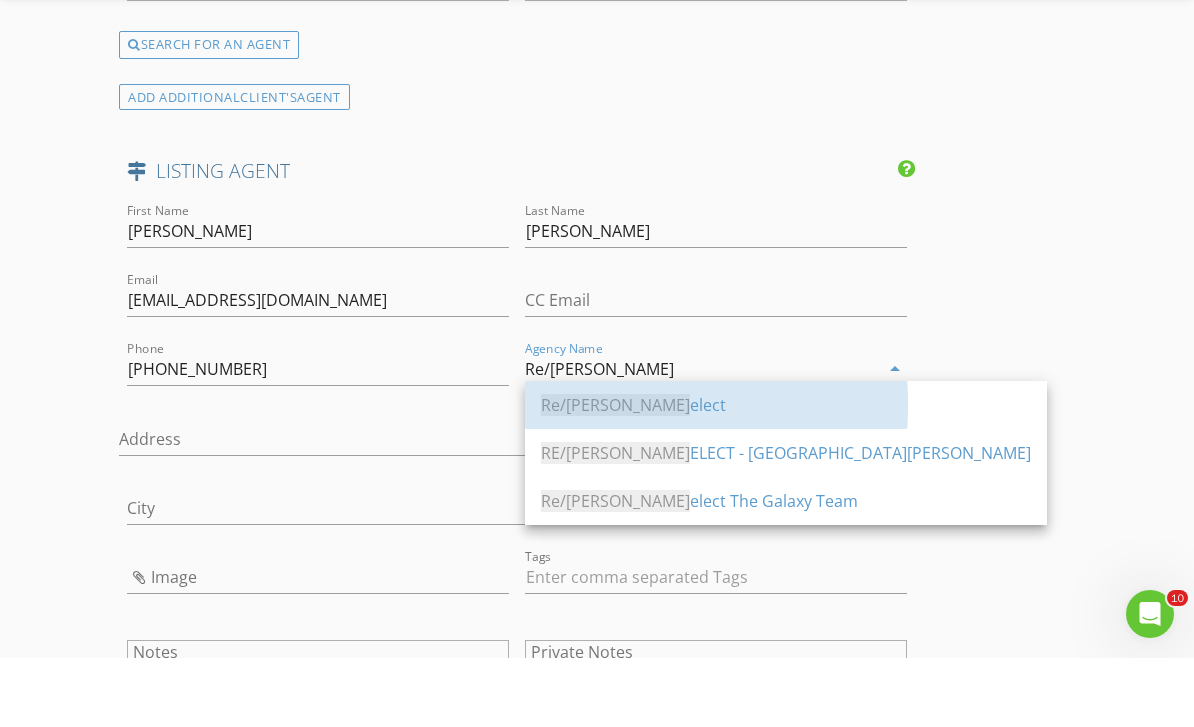 click on "Re/Max S elect" at bounding box center [786, 474] 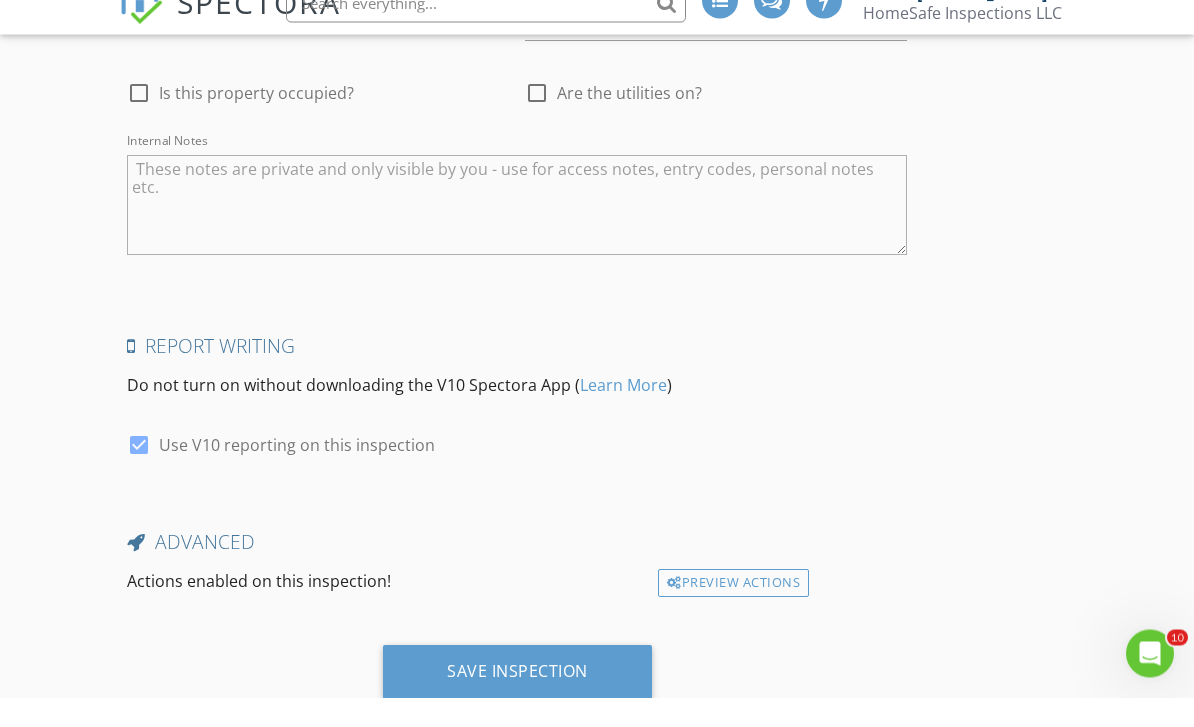 scroll, scrollTop: 4541, scrollLeft: 0, axis: vertical 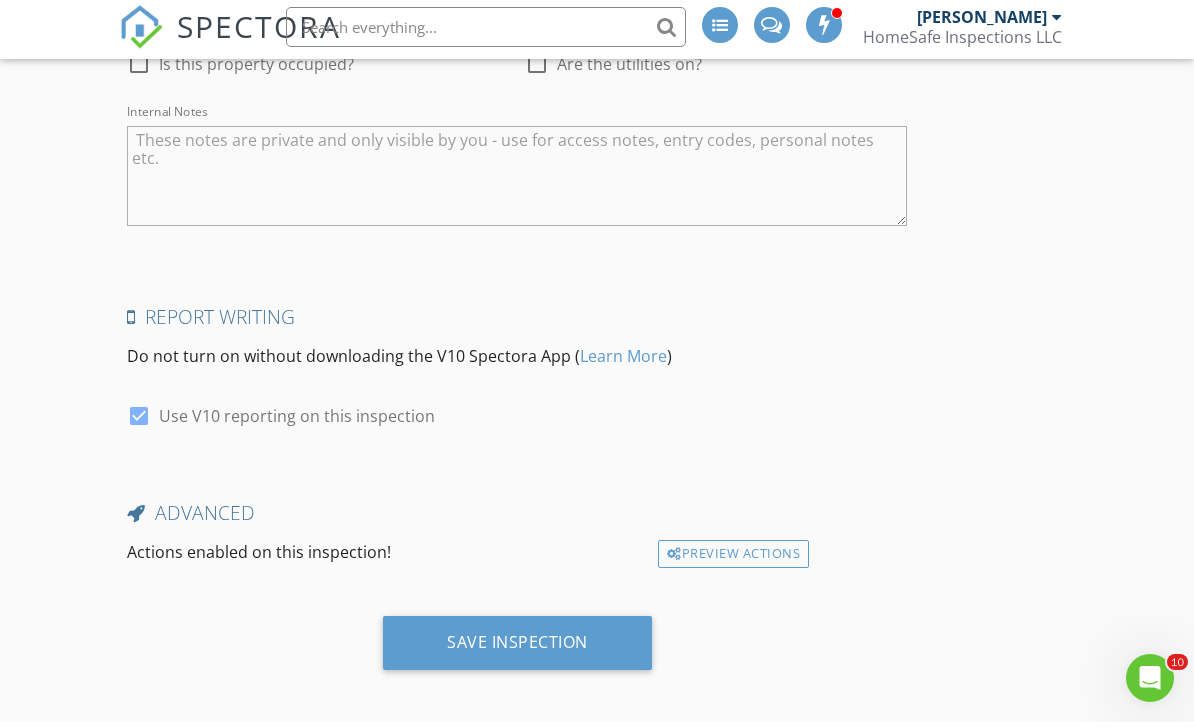 click on "Save Inspection" at bounding box center [517, 647] 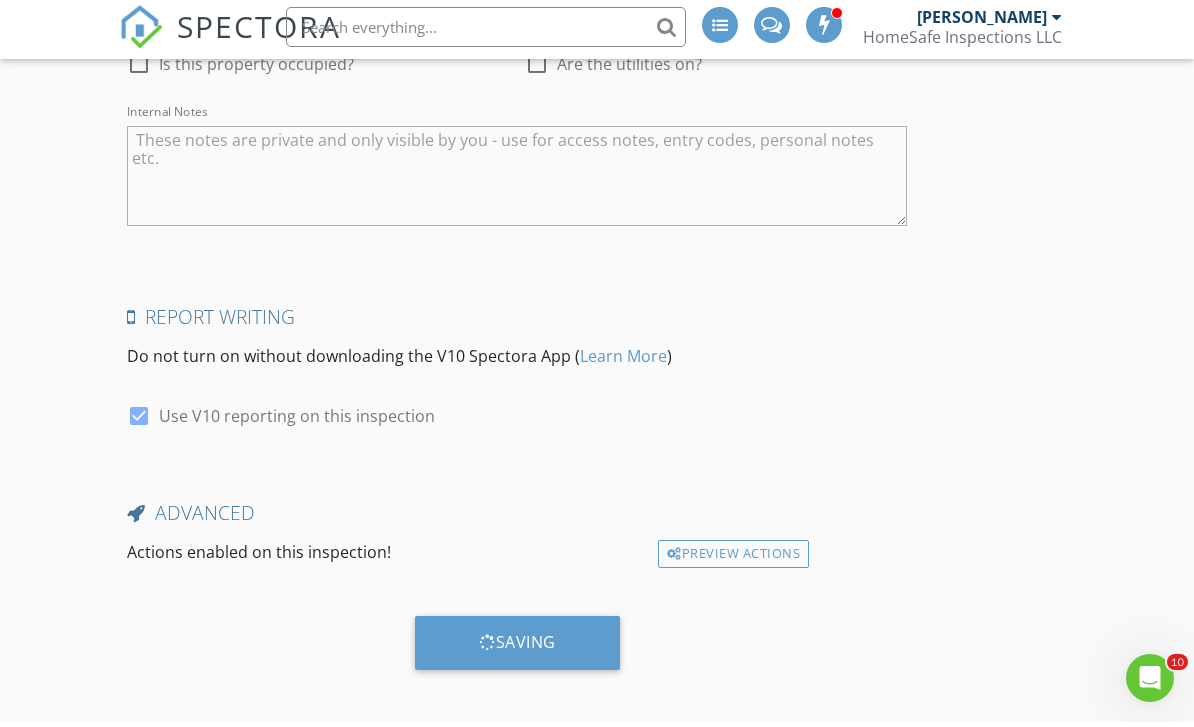 scroll, scrollTop: 4477, scrollLeft: 0, axis: vertical 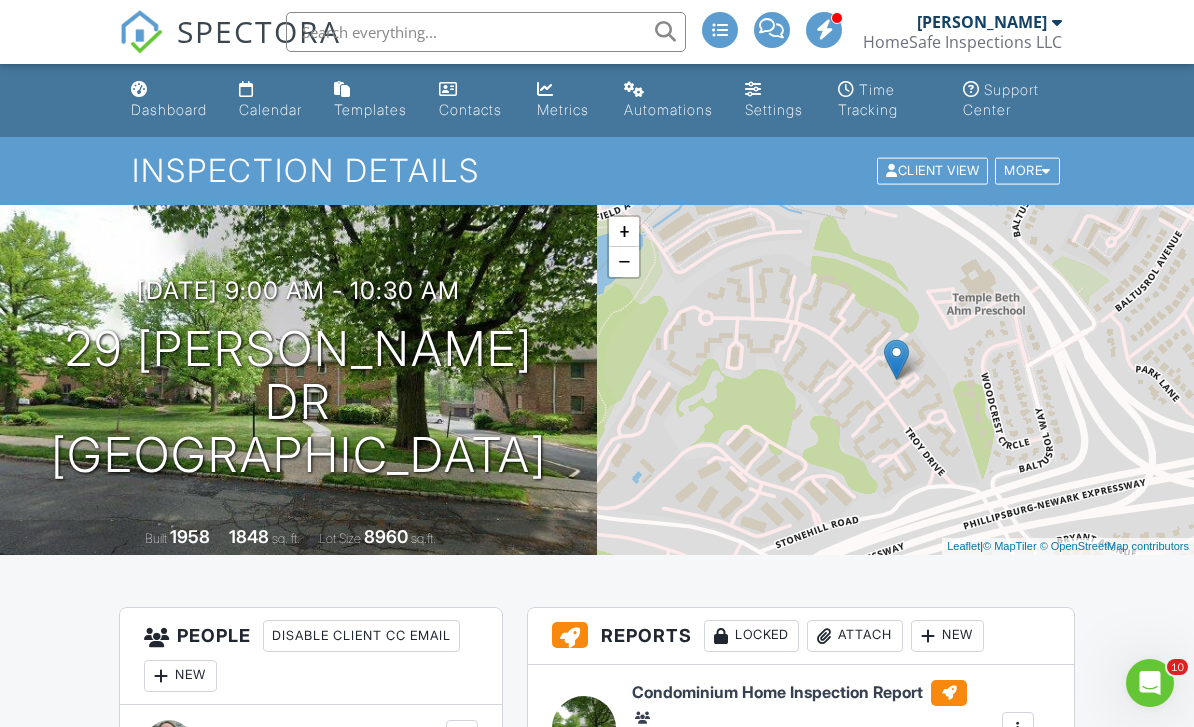 click on "Dashboard" at bounding box center [169, 109] 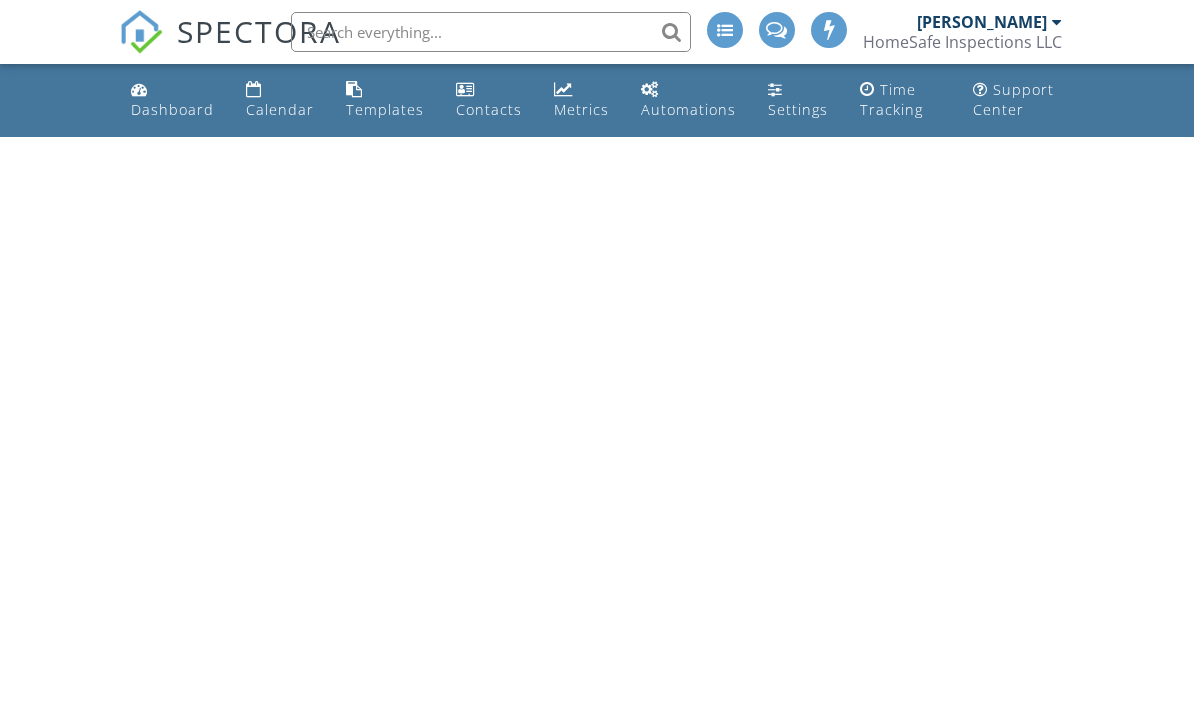 scroll, scrollTop: 0, scrollLeft: 0, axis: both 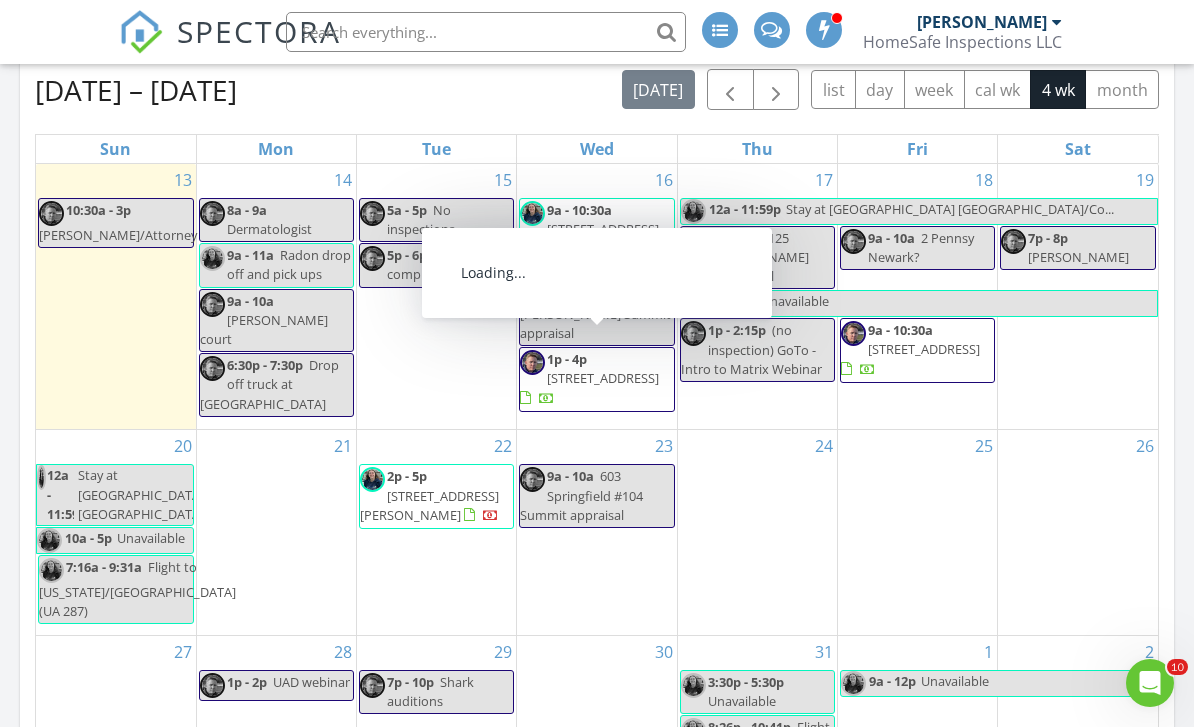 click on "95 Fairway Blvd, Monroe Township 08831" at bounding box center [603, 378] 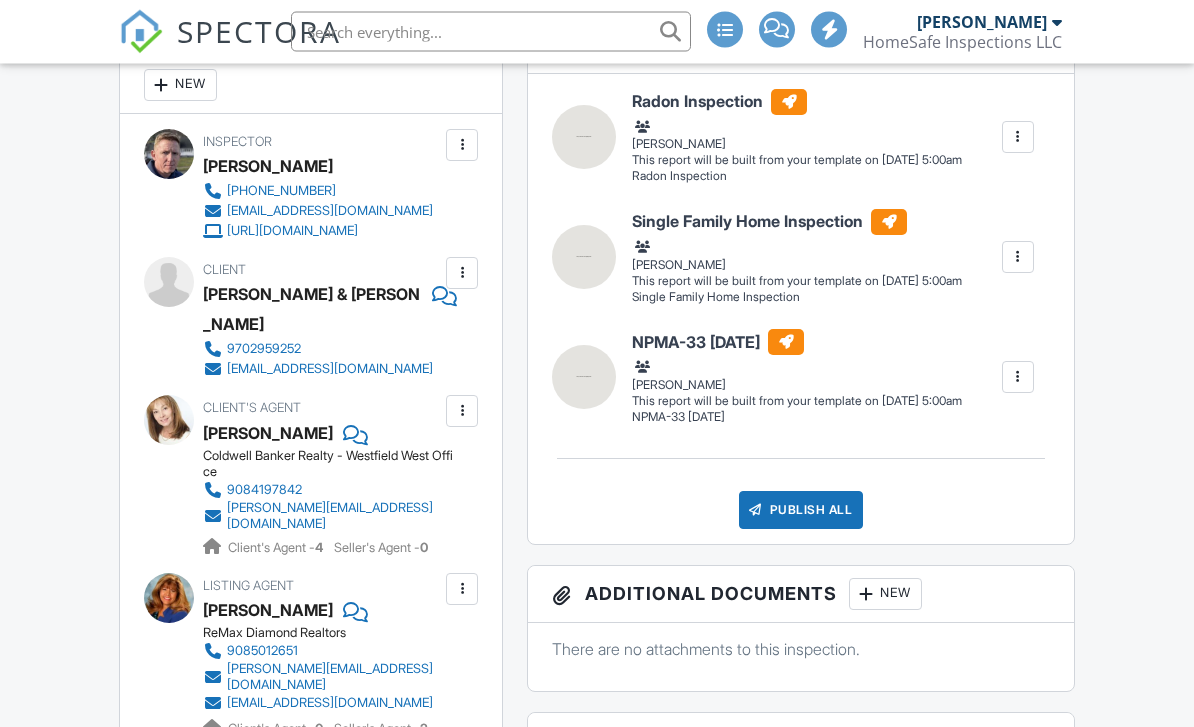 scroll, scrollTop: 625, scrollLeft: 0, axis: vertical 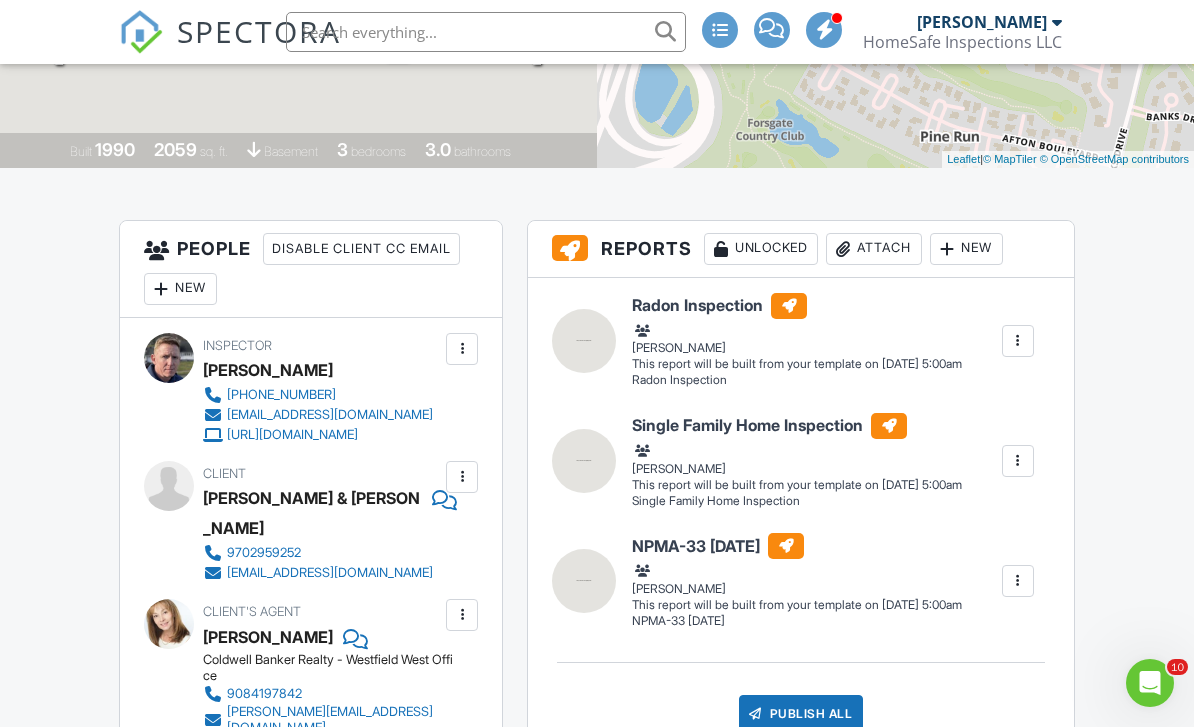 click on "New" at bounding box center [180, 289] 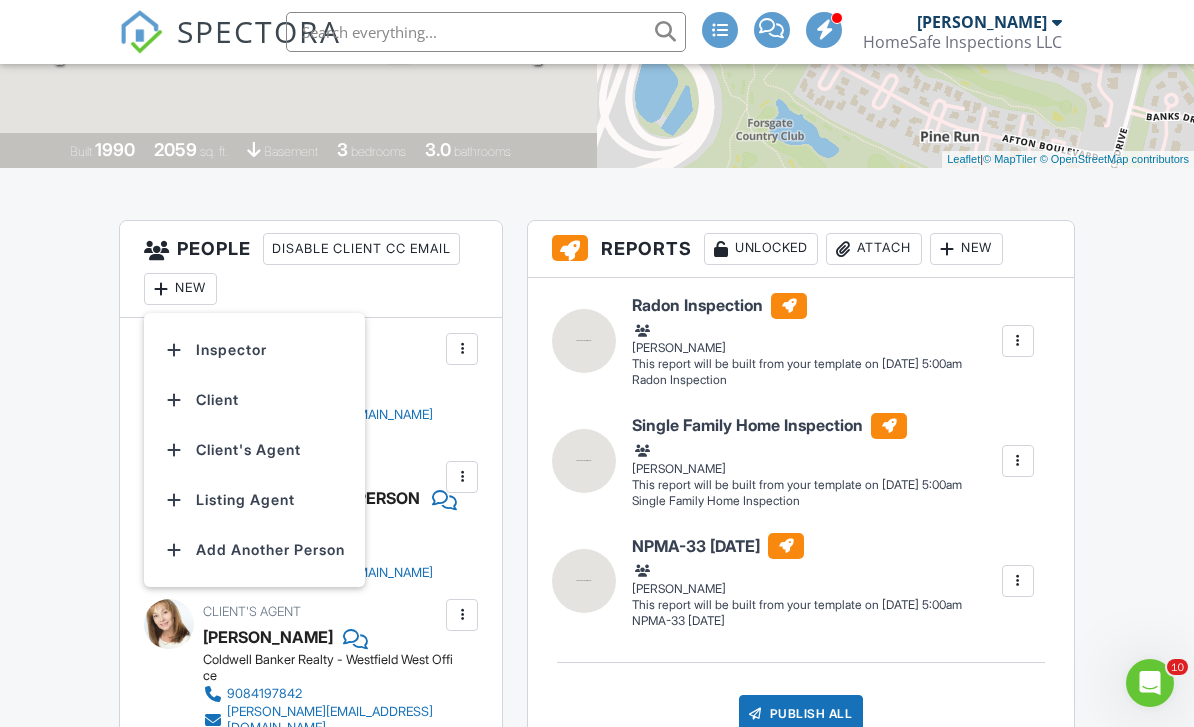 click on "Inspector" at bounding box center [254, 350] 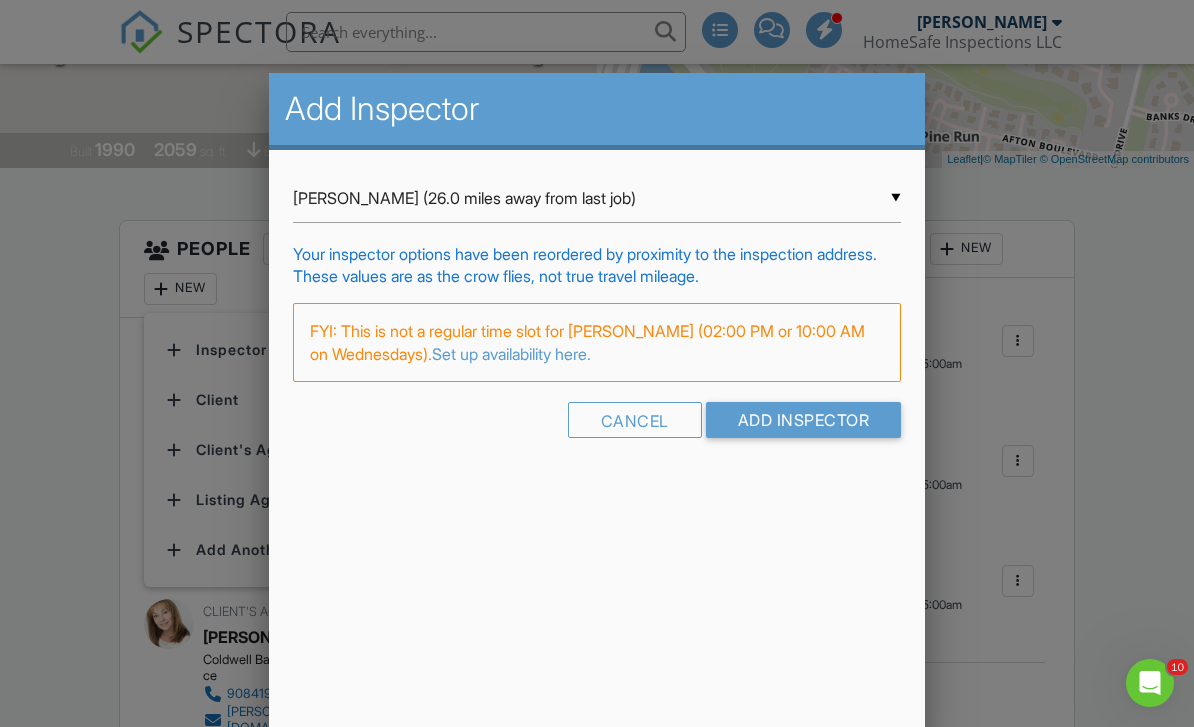 click on "Add Inspector" at bounding box center [804, 420] 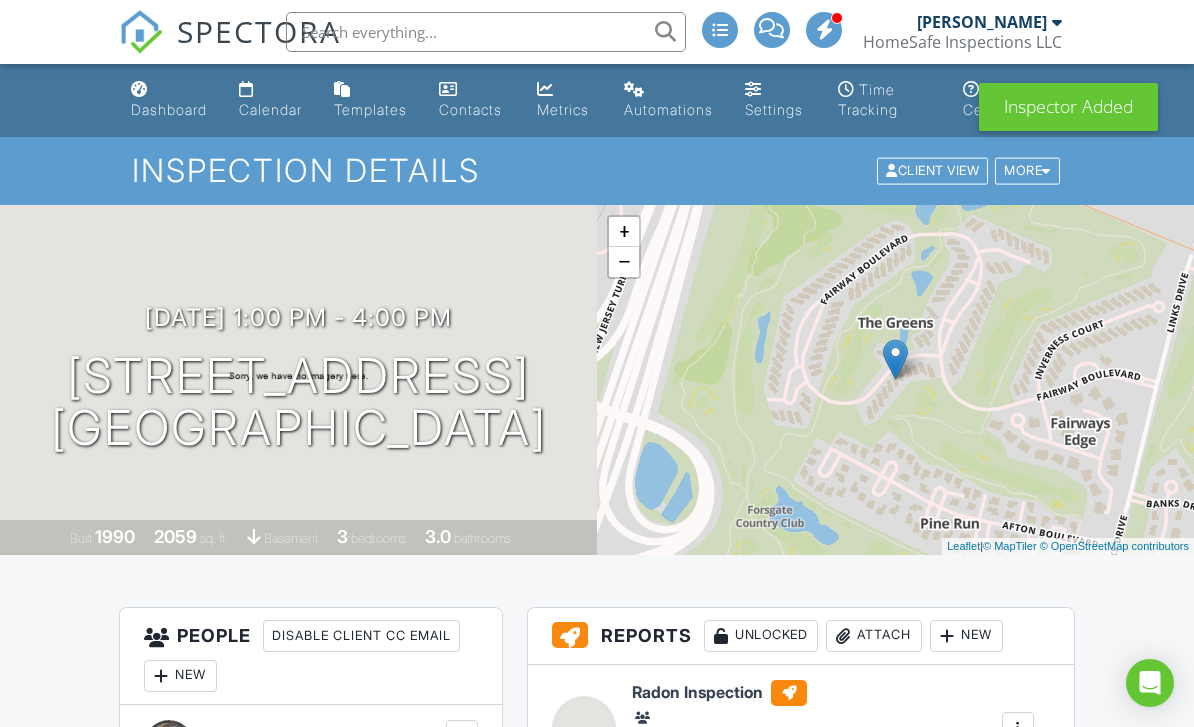 scroll, scrollTop: 0, scrollLeft: 0, axis: both 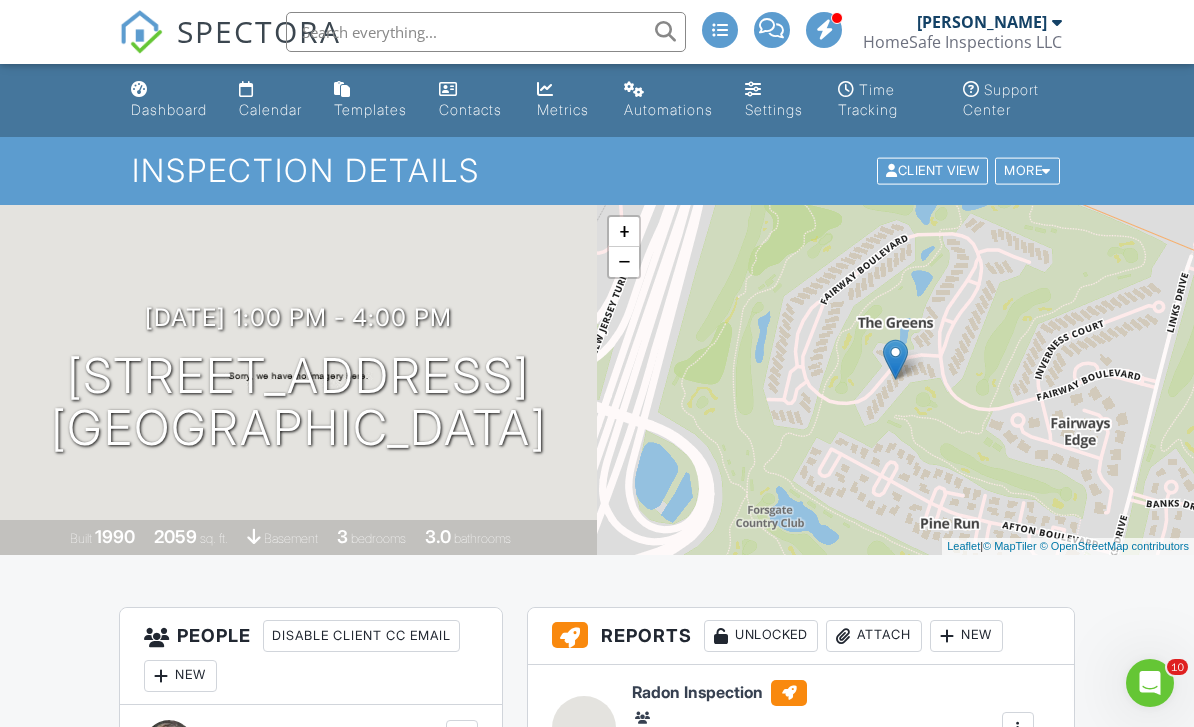 click on "Calendar" at bounding box center [270, 109] 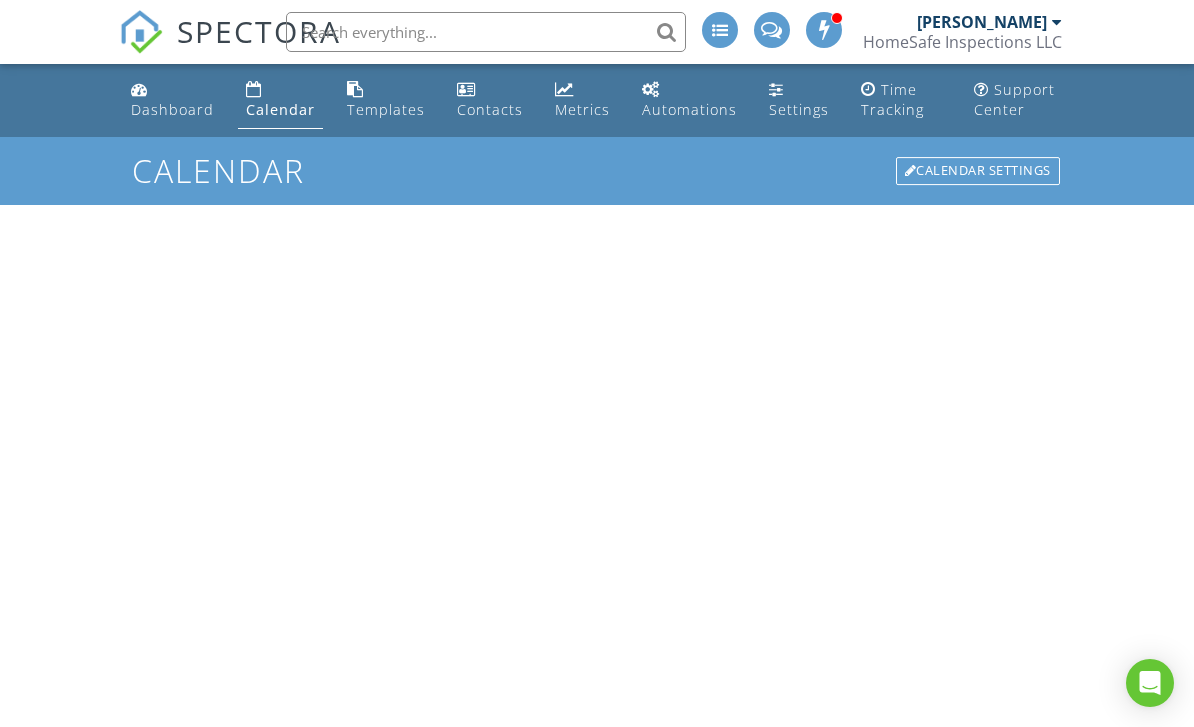 scroll, scrollTop: 0, scrollLeft: 0, axis: both 